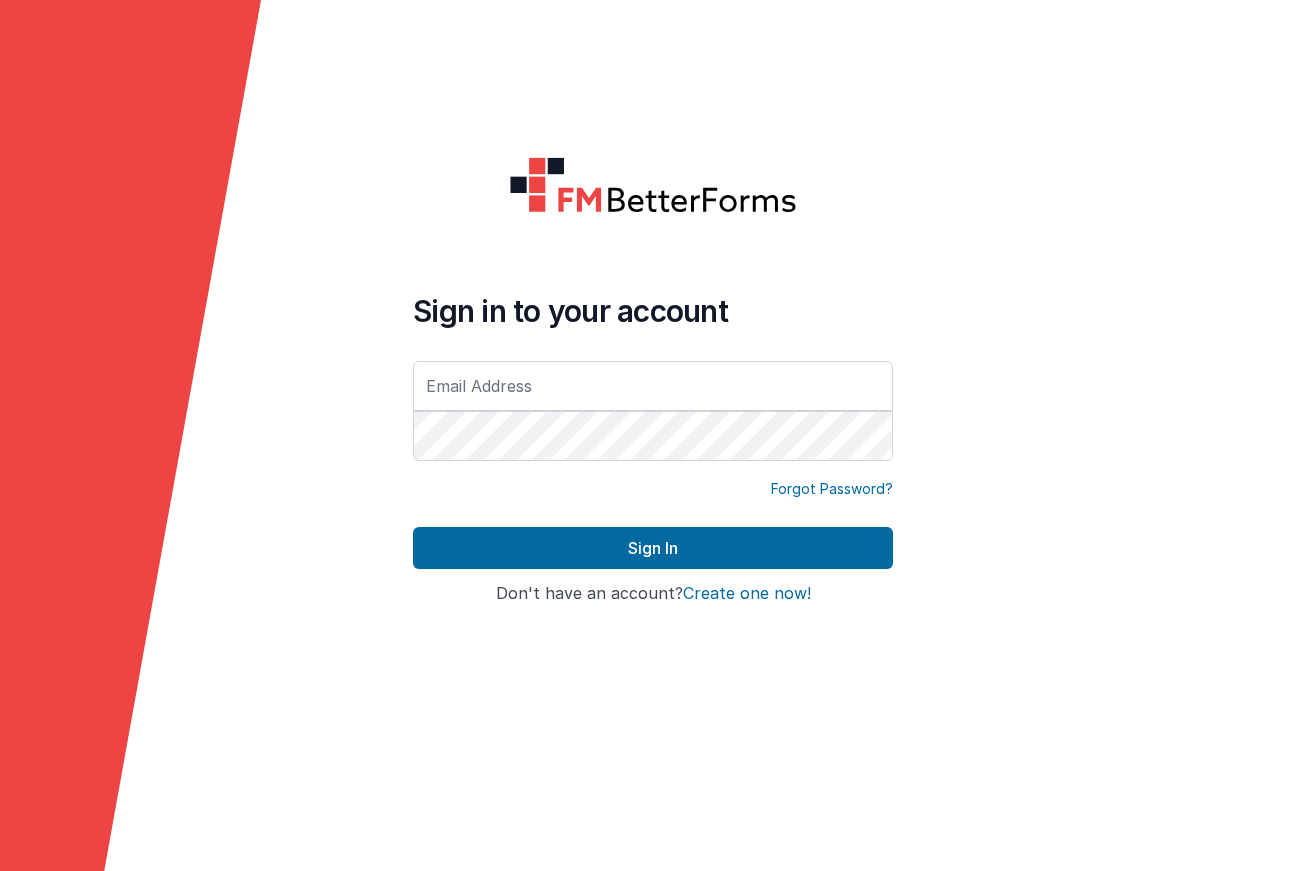 scroll, scrollTop: 0, scrollLeft: 0, axis: both 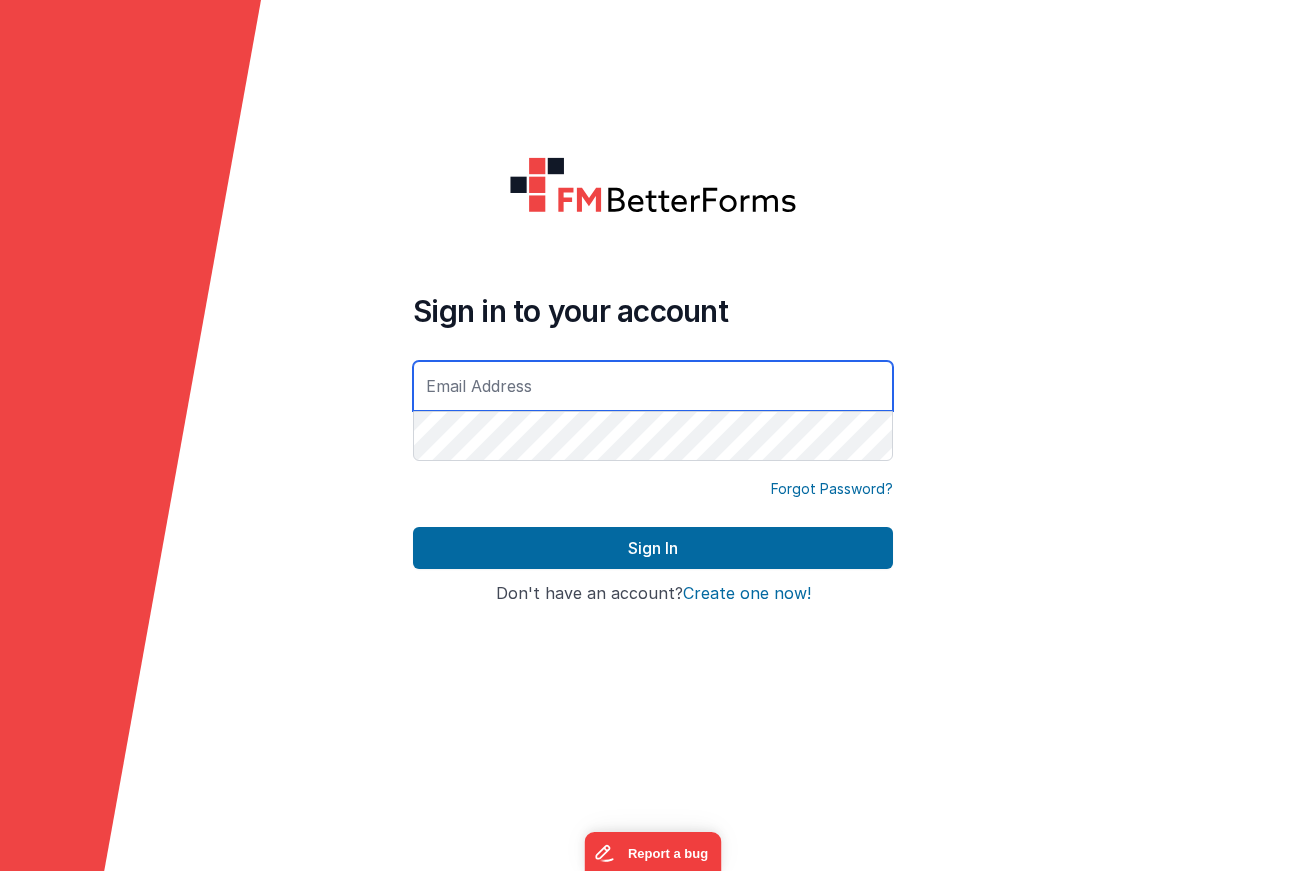 type on "[USERNAME]@example.com" 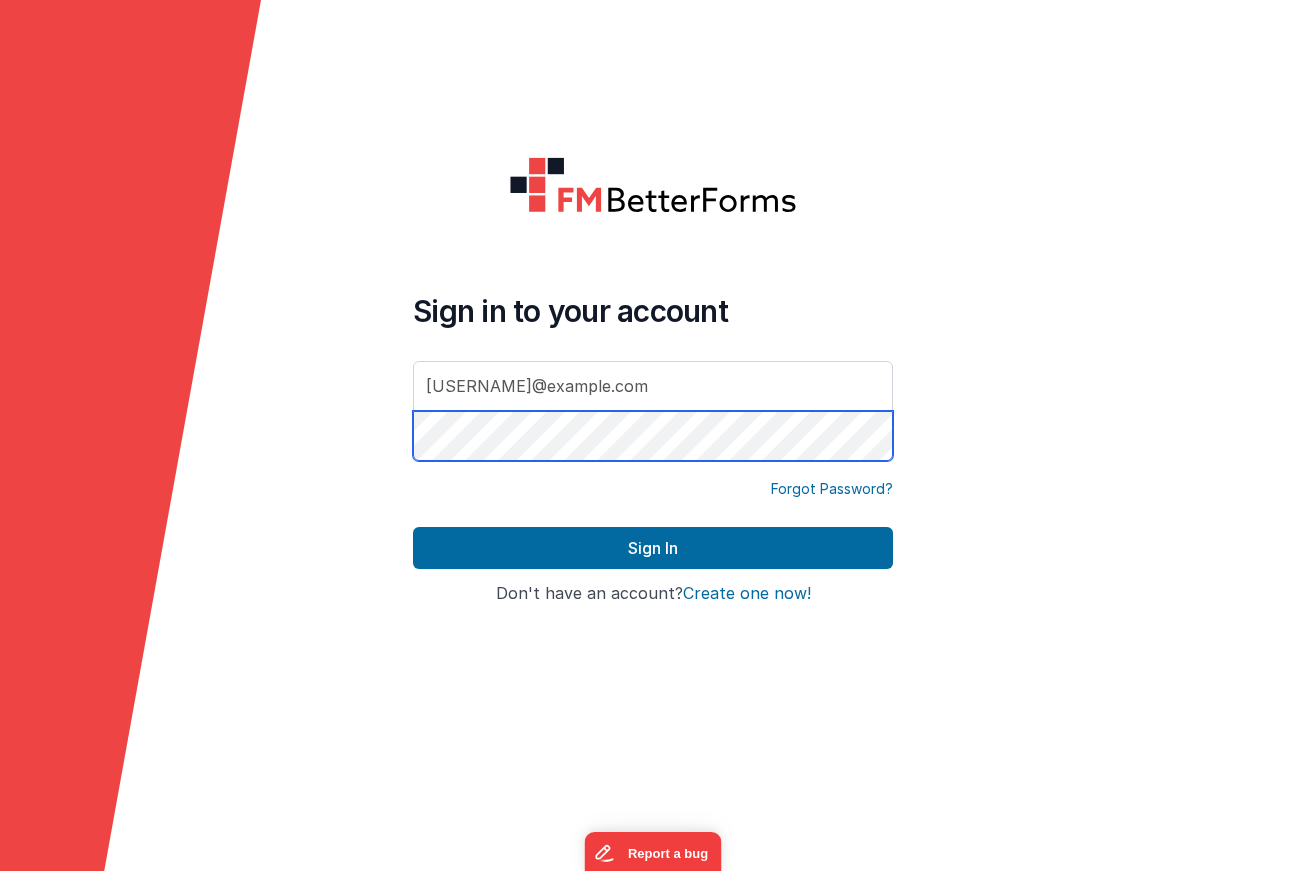 click on "Sign In" at bounding box center (653, 548) 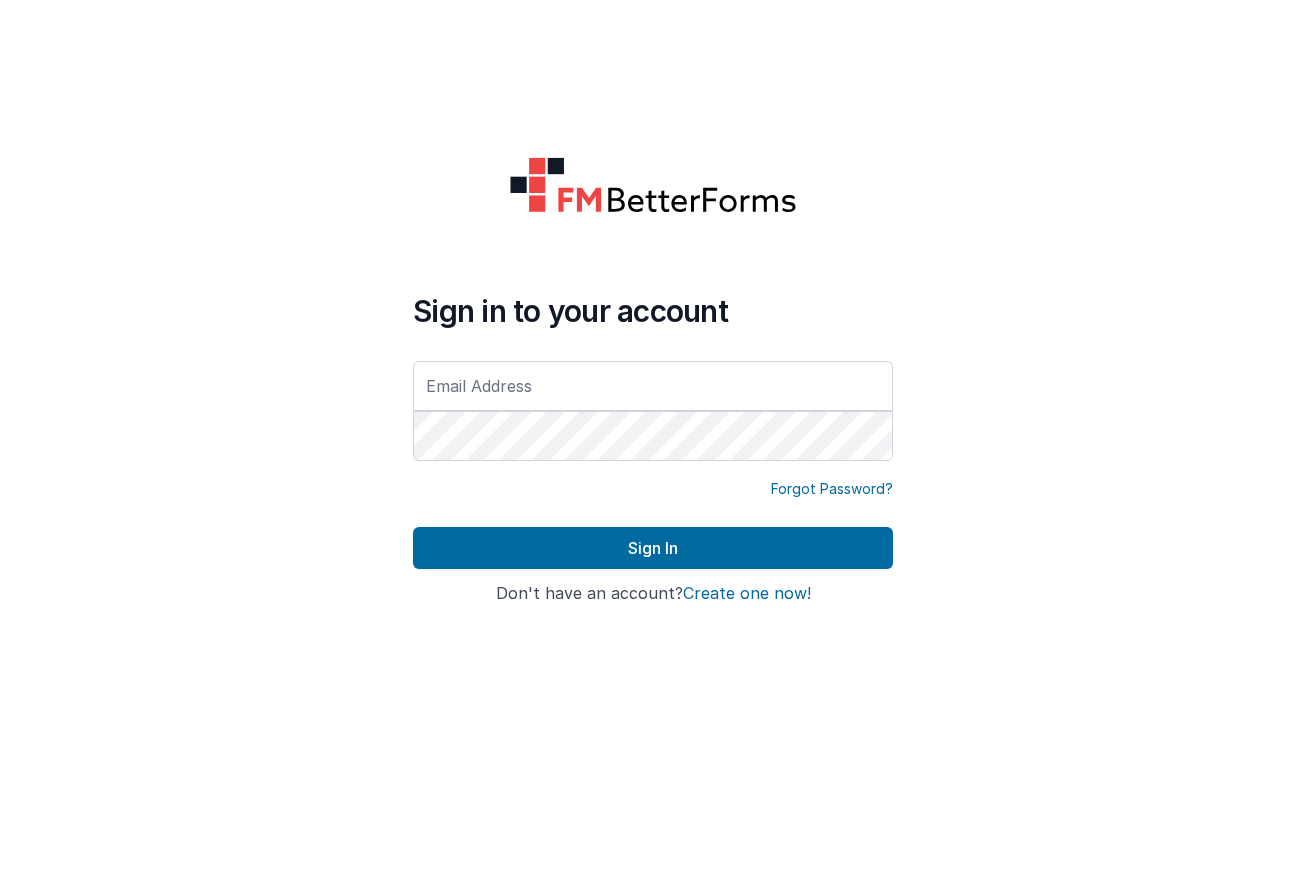 scroll, scrollTop: 0, scrollLeft: 0, axis: both 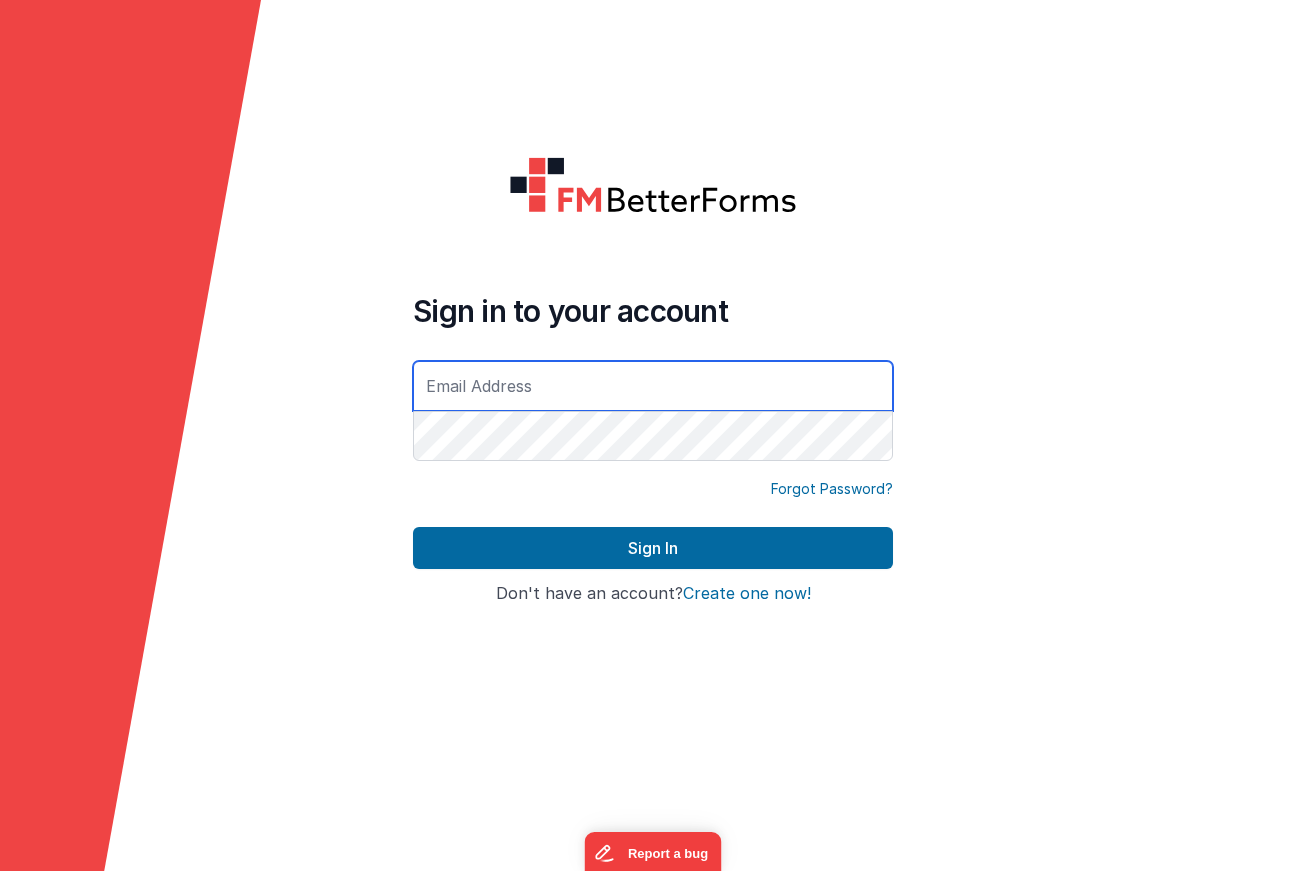 type on "dr.gold@example.com" 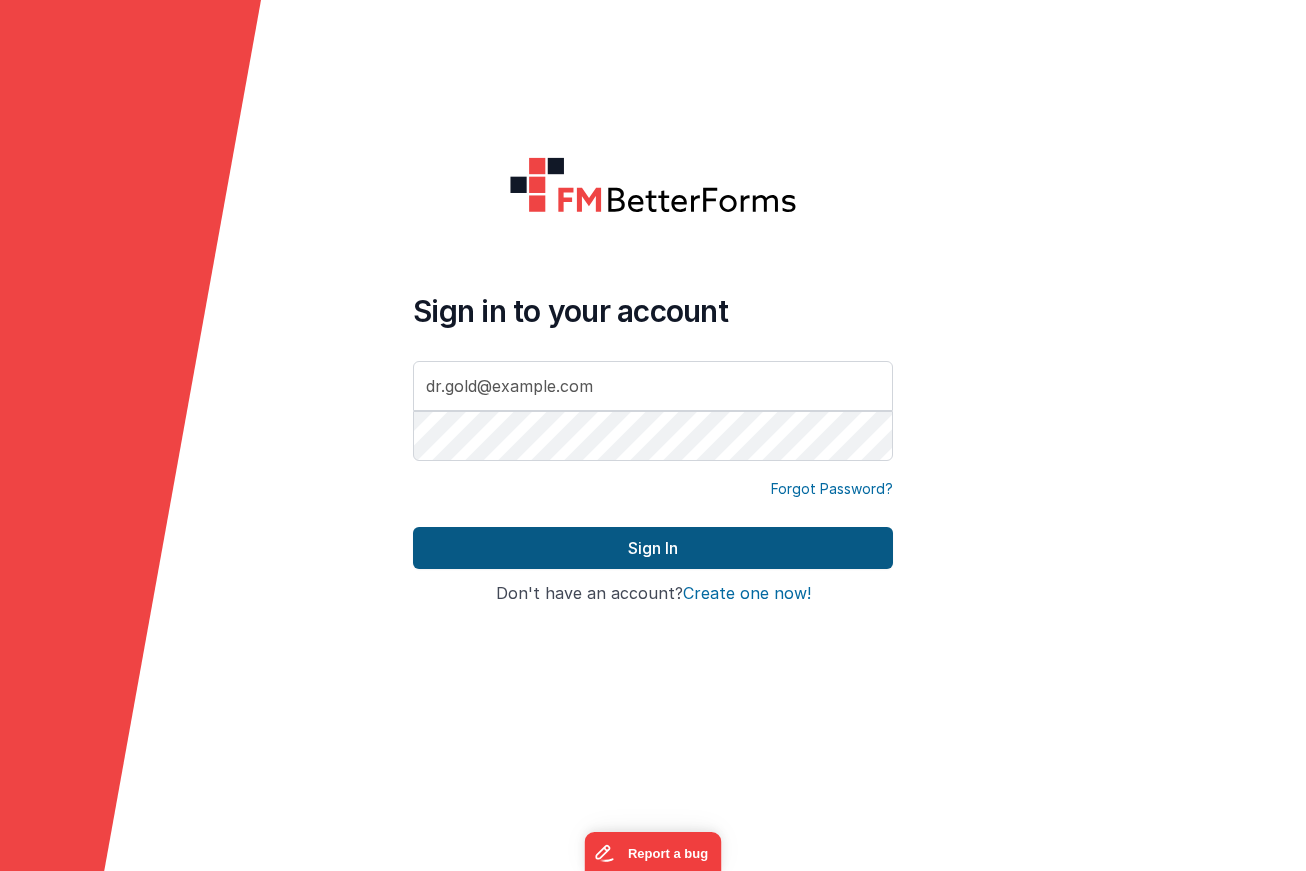click on "Sign In" at bounding box center [653, 548] 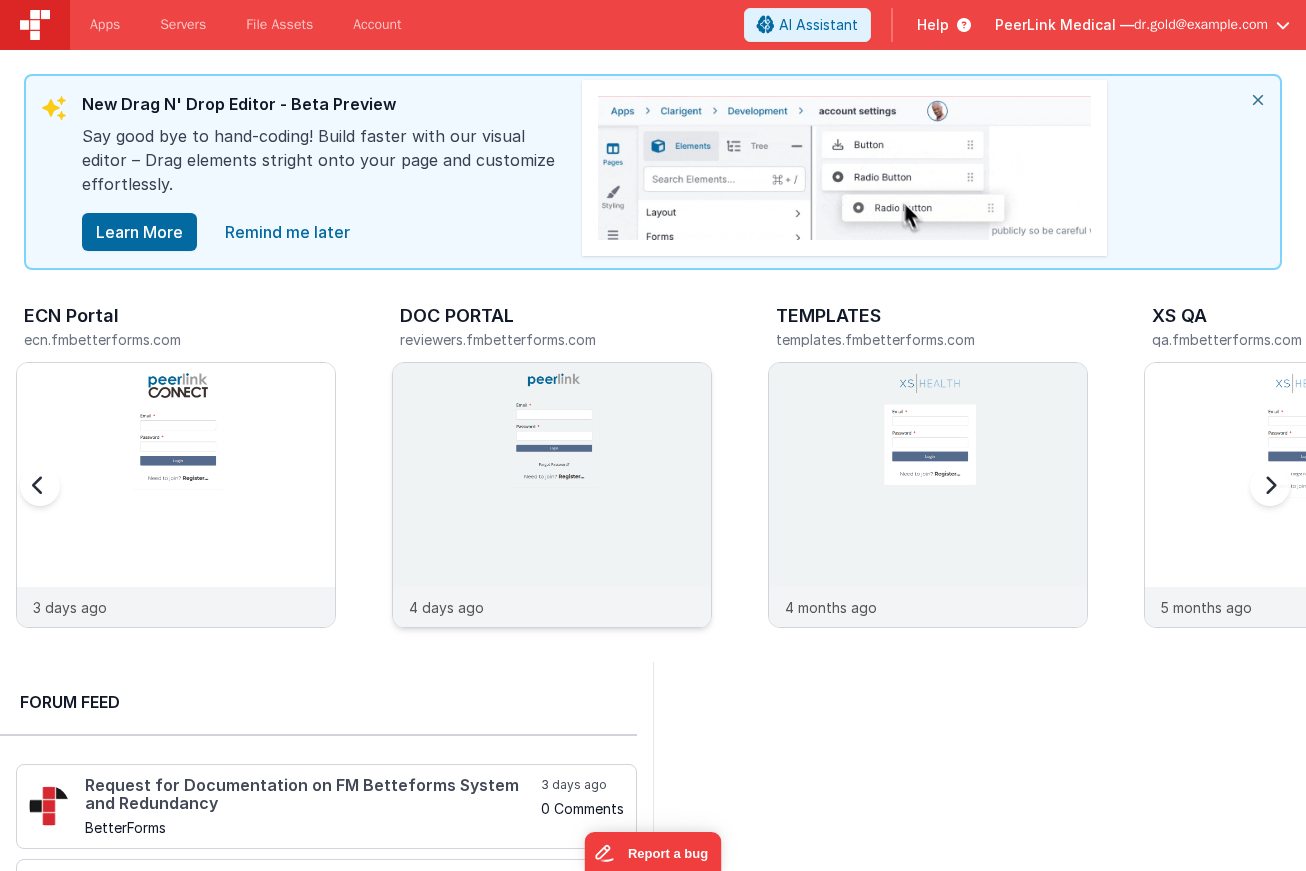 click at bounding box center [552, 522] 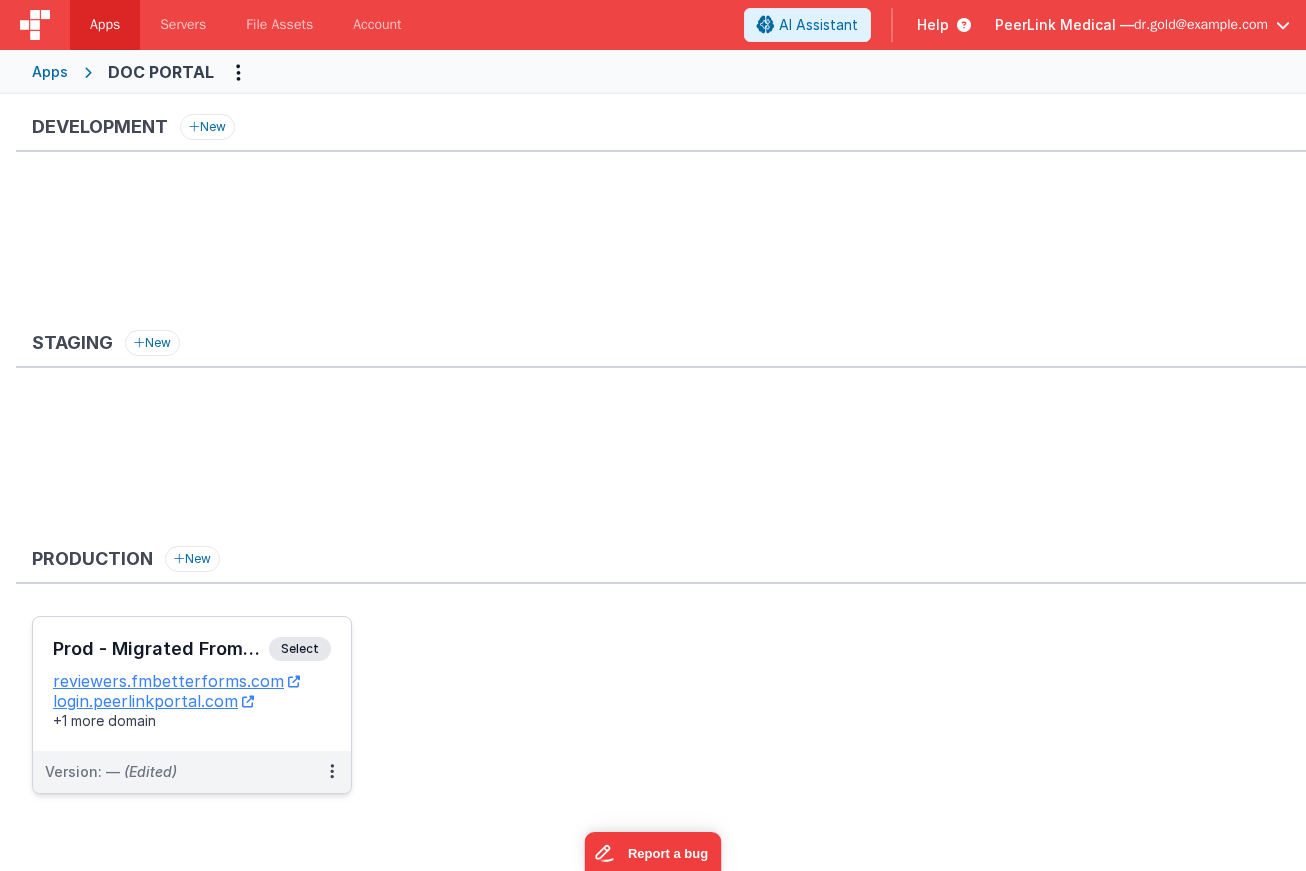 click on "Prod - Migrated From "DOC PORTAL"" at bounding box center (161, 649) 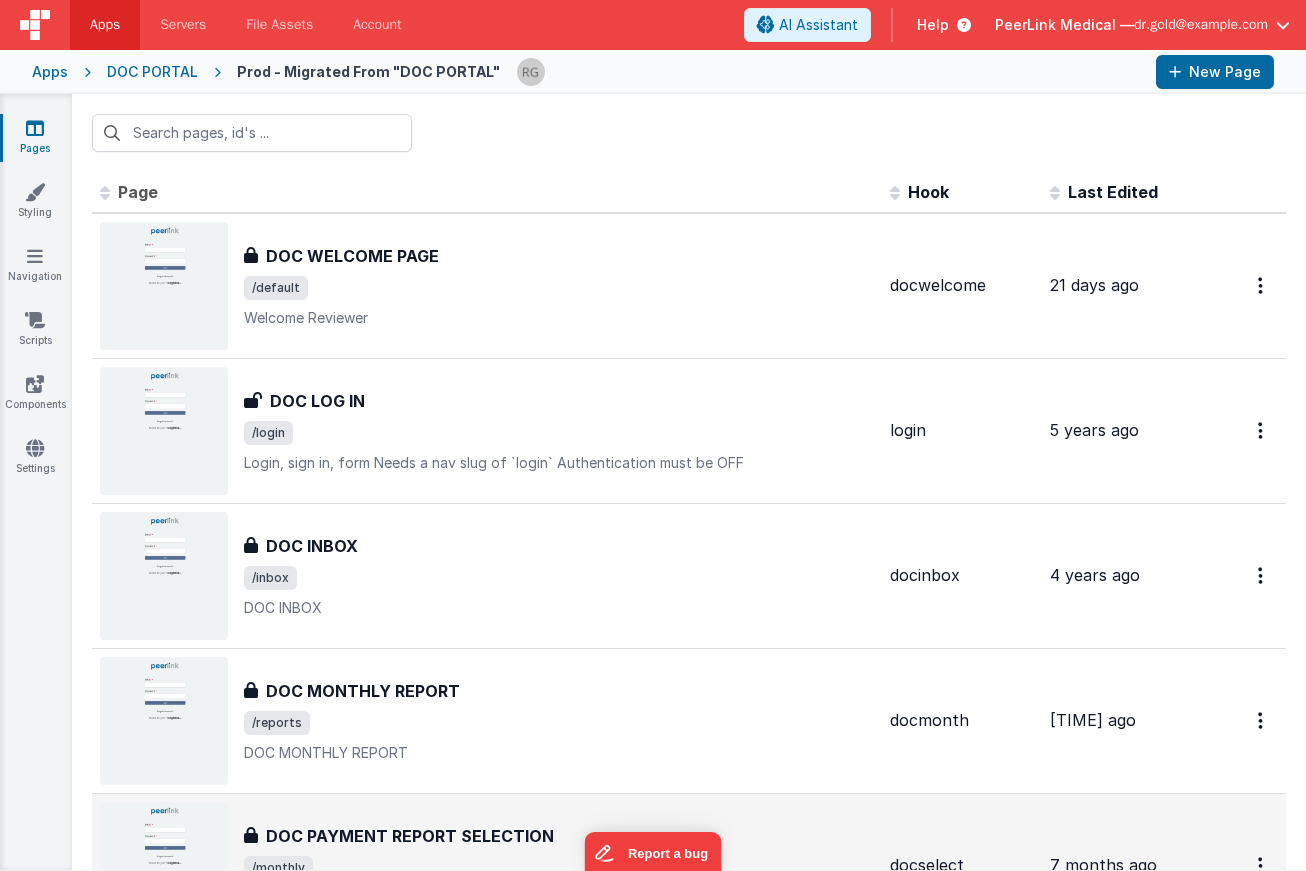 click on "DOC PAYMENT REPORT SELECTION" at bounding box center [410, 836] 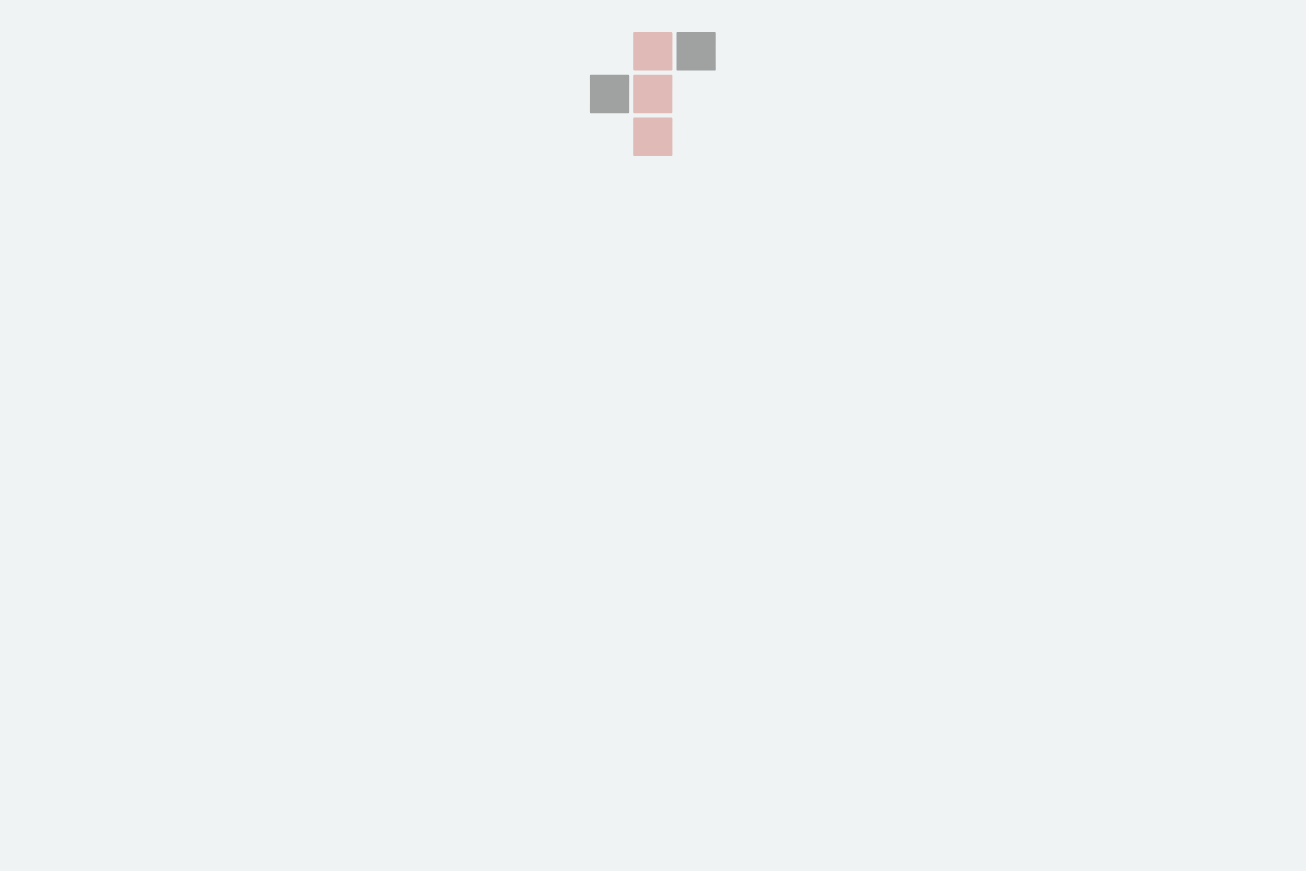 scroll, scrollTop: 0, scrollLeft: 0, axis: both 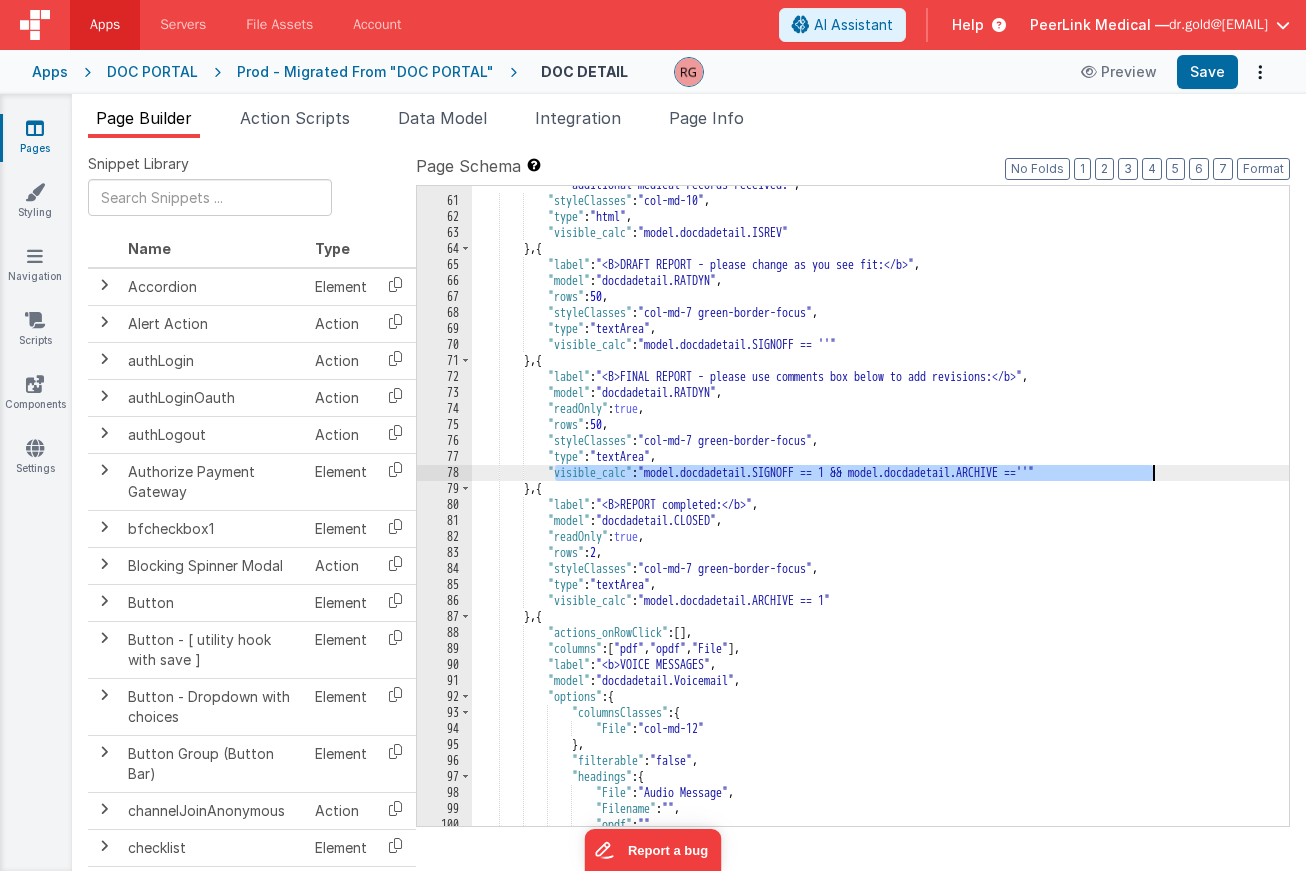 drag, startPoint x: 555, startPoint y: 469, endPoint x: 1172, endPoint y: 473, distance: 617.01294 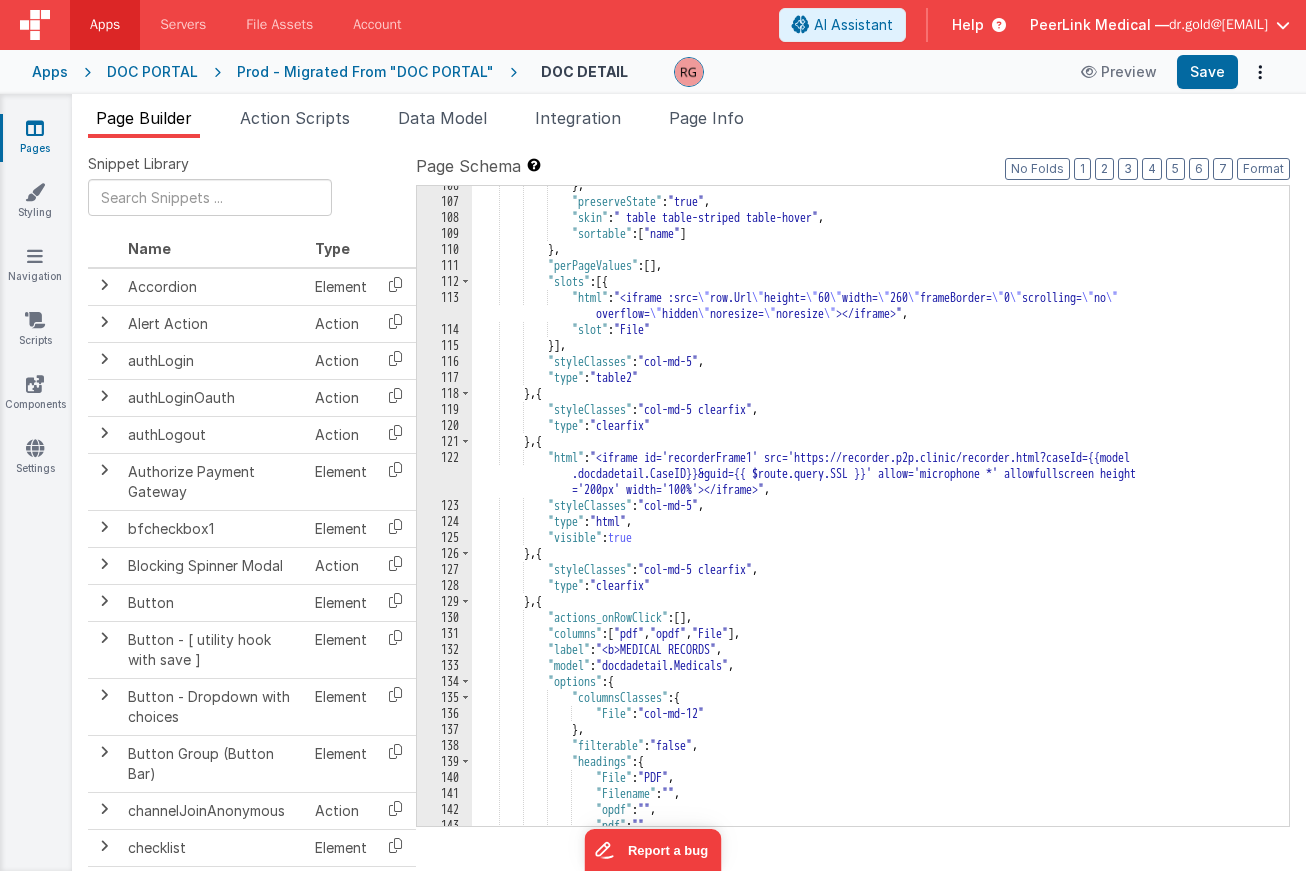 scroll, scrollTop: 1761, scrollLeft: 0, axis: vertical 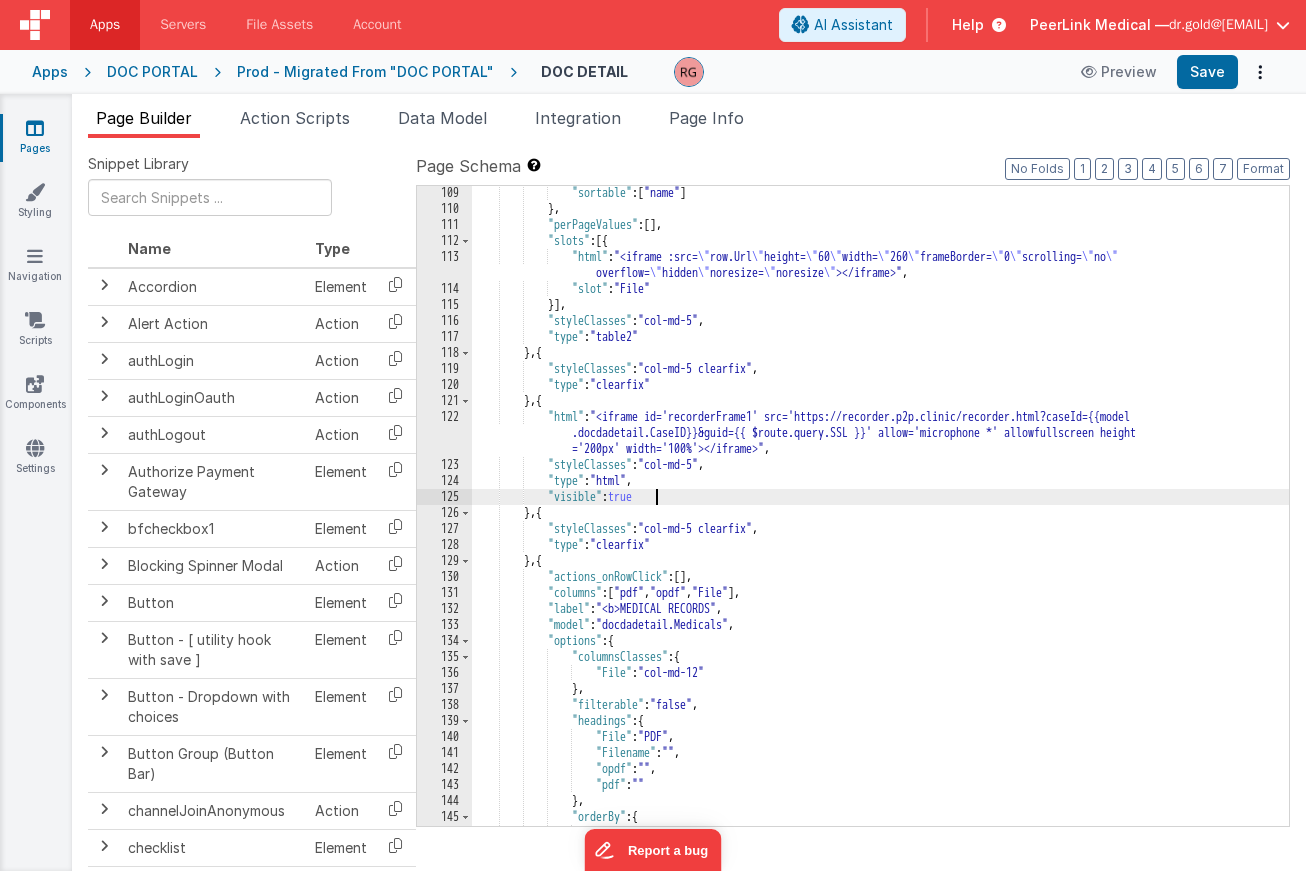 click on """ ,                "styleClasses" :  "col-md-5" ,                "type" :  ," at bounding box center [880, 521] 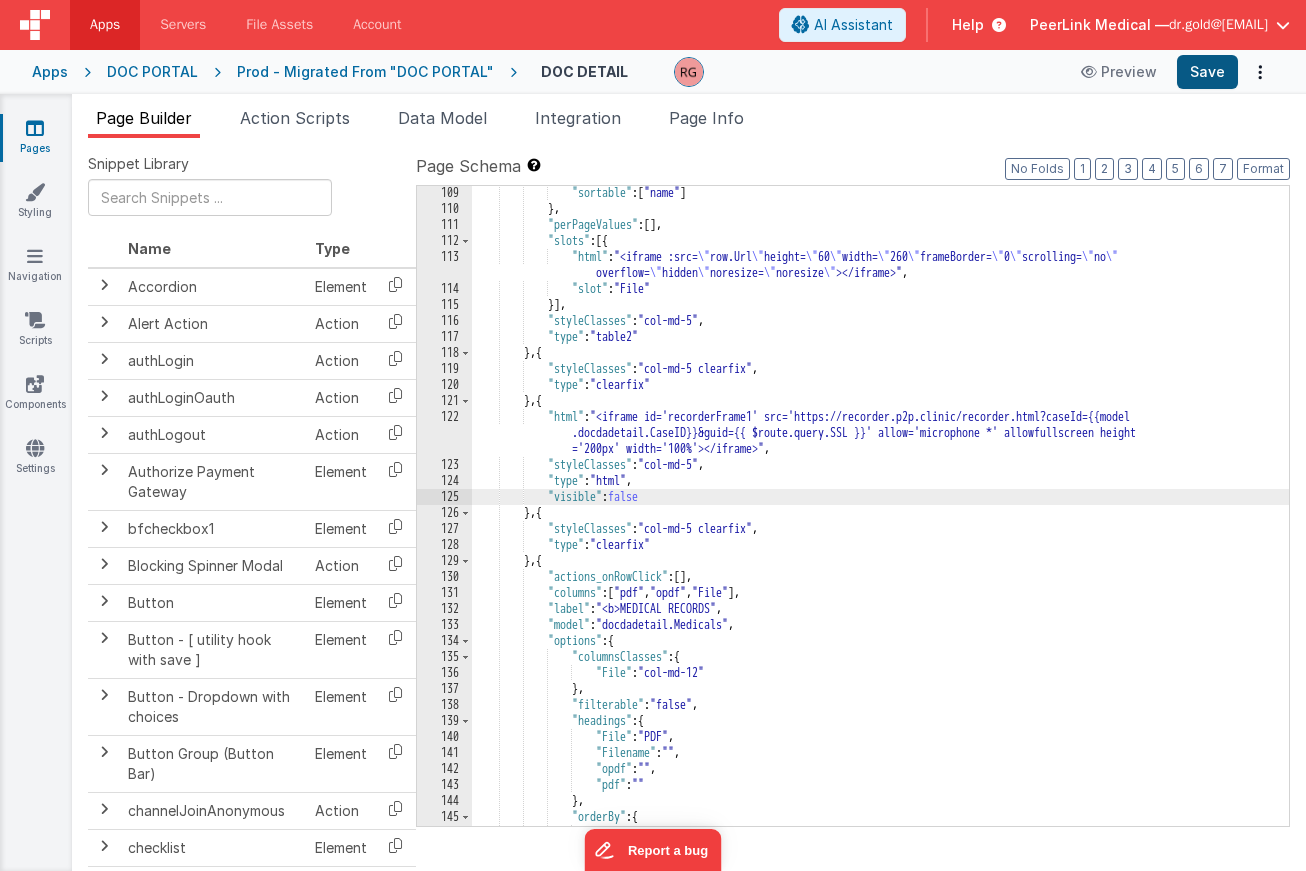 click on "Save" at bounding box center [1207, 72] 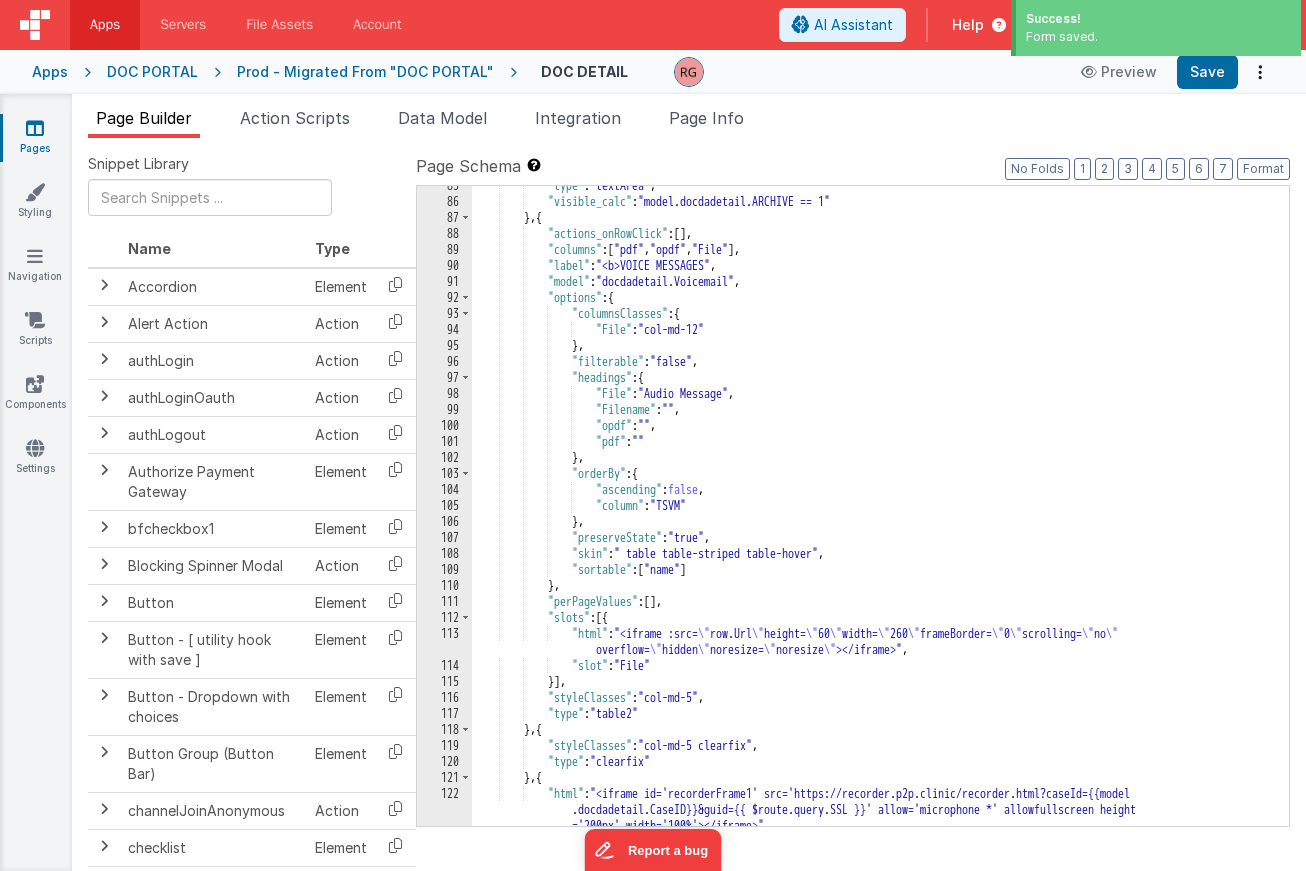 scroll, scrollTop: 1377, scrollLeft: 0, axis: vertical 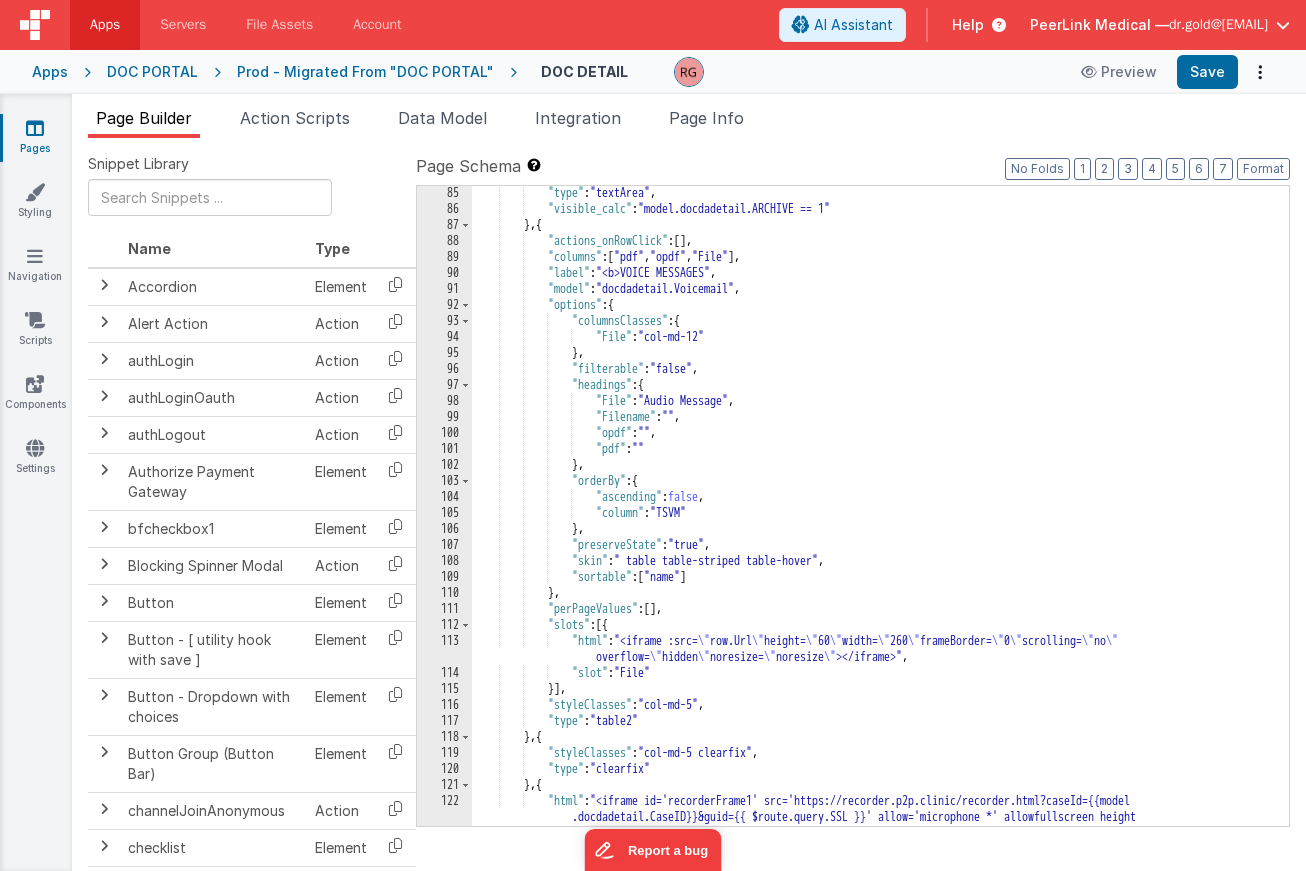 click on ""type" :  "textArea" ,                "visible_calc" :  "model.docdadetail.ARCHIVE == 1"           } ,  {                "actions_onRowClick" :  [ ] ,                "columns" :  [ "pdf" ,  "opdf" ,  "File" ] ,                "label" :  "<b>VOICE MESSAGES" ,                "model" :  "docdadetail.Voicemail" ,                "options" :  {                     "columnsClasses" :  {                          "File" :  "col-md-12"                     } ,                     "filterable" :  "false" ,                     "headings" :  {                          "File" :  "Audio Message" ,                          "Filename" :  "" ,                          "opdf" :  "" ,                          "pdf" :  ""                     } ,                     "orderBy" :  {                          "ascending" :  false ,                          "column" :  "TSVM"                     } ,                     "preserveState" :  "true" ,                     "skin" :  " table table-striped table-hover" ," at bounding box center (880, 537) 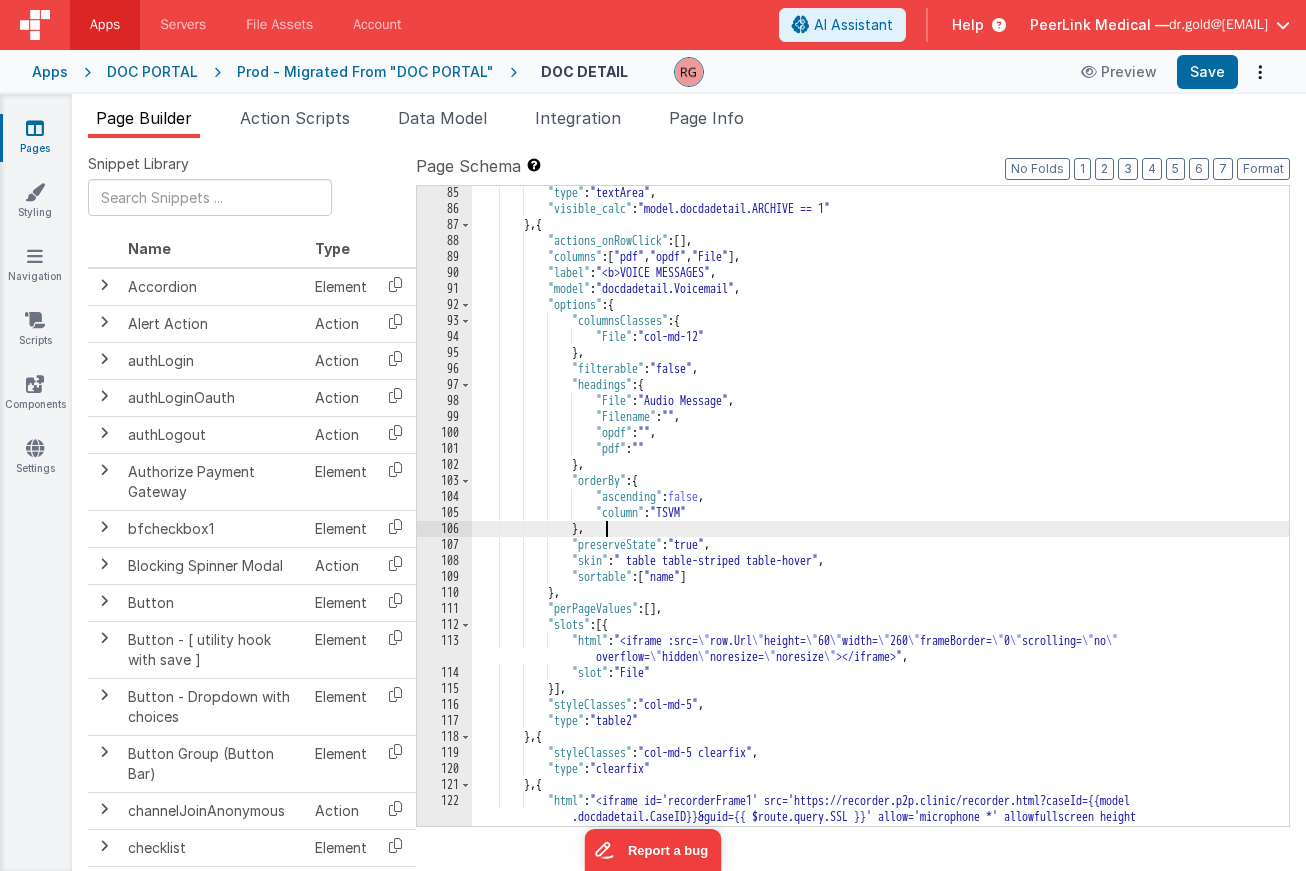 click on ""type" :  "textArea" ,                "visible_calc" :  "model.docdadetail.ARCHIVE == 1"           } ,  {                "actions_onRowClick" :  [ ] ,                "columns" :  [ "pdf" ,  "opdf" ,  "File" ] ,                "label" :  "<b>VOICE MESSAGES" ,                "model" :  "docdadetail.Voicemail" ,                "options" :  {                     "columnsClasses" :  {                          "File" :  "col-md-12"                     } ,                     "filterable" :  "false" ,                     "headings" :  {                          "File" :  "Audio Message" ,                          "Filename" :  "" ,                          "opdf" :  "" ,                          "pdf" :  ""                     } ,                     "orderBy" :  {                          "ascending" :  false ,                          "column" :  "TSVM"                     } ,                     "preserveState" :  "true" ,                     "skin" :  " table table-striped table-hover" ," at bounding box center [880, 537] 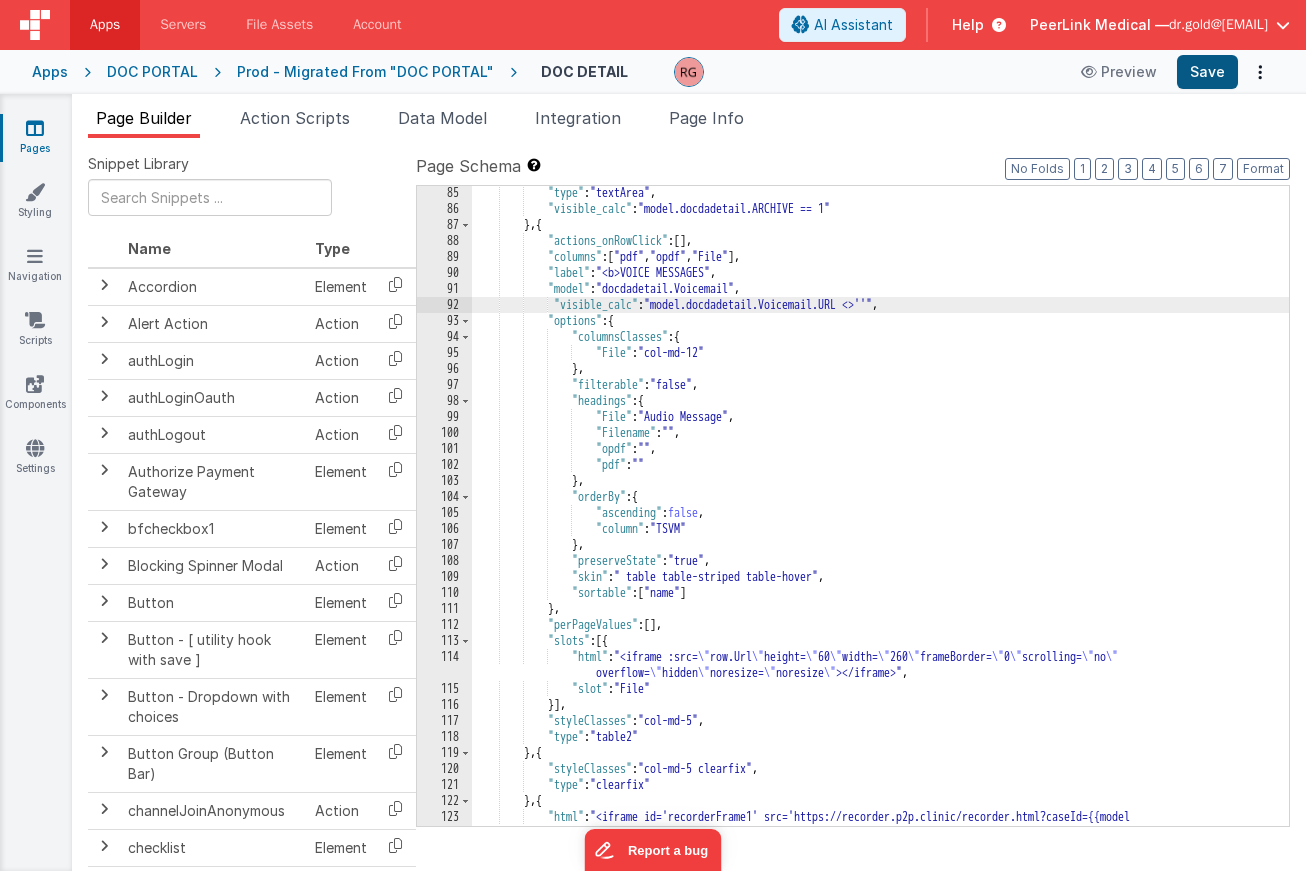 click on "Save" at bounding box center [1207, 72] 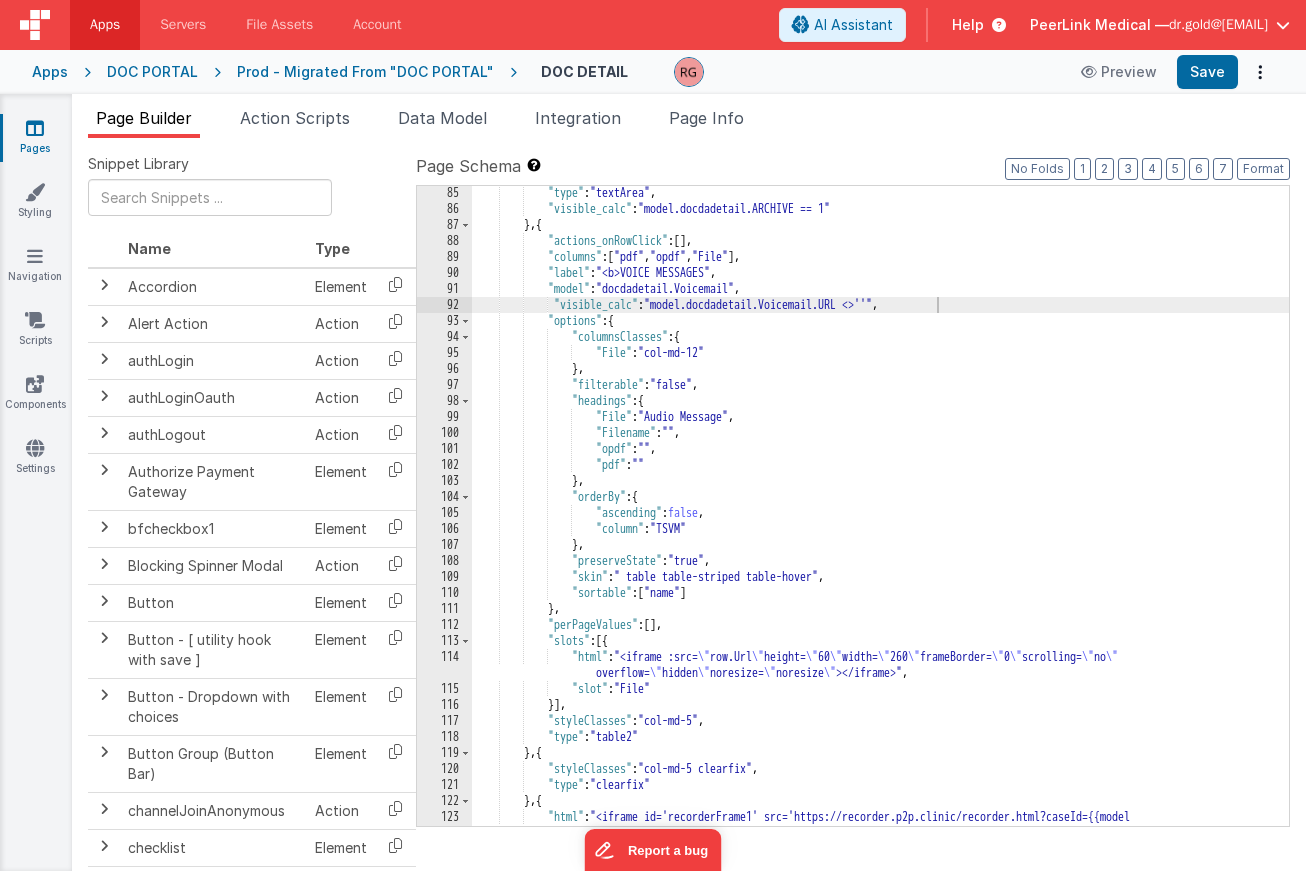 click on ""type" :  "textArea" ,                "visible_calc" :  "model.docdadetail.ARCHIVE == 1"           } ,  {                "actions_onRowClick" :  [ ] ,                "columns" :  [ "pdf" ,  "opdf" ,  "File" ] ,                "label" :  "<b>VOICE MESSAGES" ,                "model" :  "docdadetail.Voicemail" ,                  "visible_calc" :  "model.docdadetail.Voicemail.URL <>''" ,                "options" :  {                     "columnsClasses" :  {                          "File" :  "col-md-12"                     } ,                     "filterable" :  "false" ,                     "headings" :  {                          "File" :  "Audio Message" ,                          "Filename" :  "" ,                          "opdf" :  "" ,                          "pdf" :  ""                     } ,                     "orderBy" :  {                          "ascending" :  false ,                          "column" :  "TSVM"                     } ,                     "preserveState" :  "true" ," at bounding box center [880, 537] 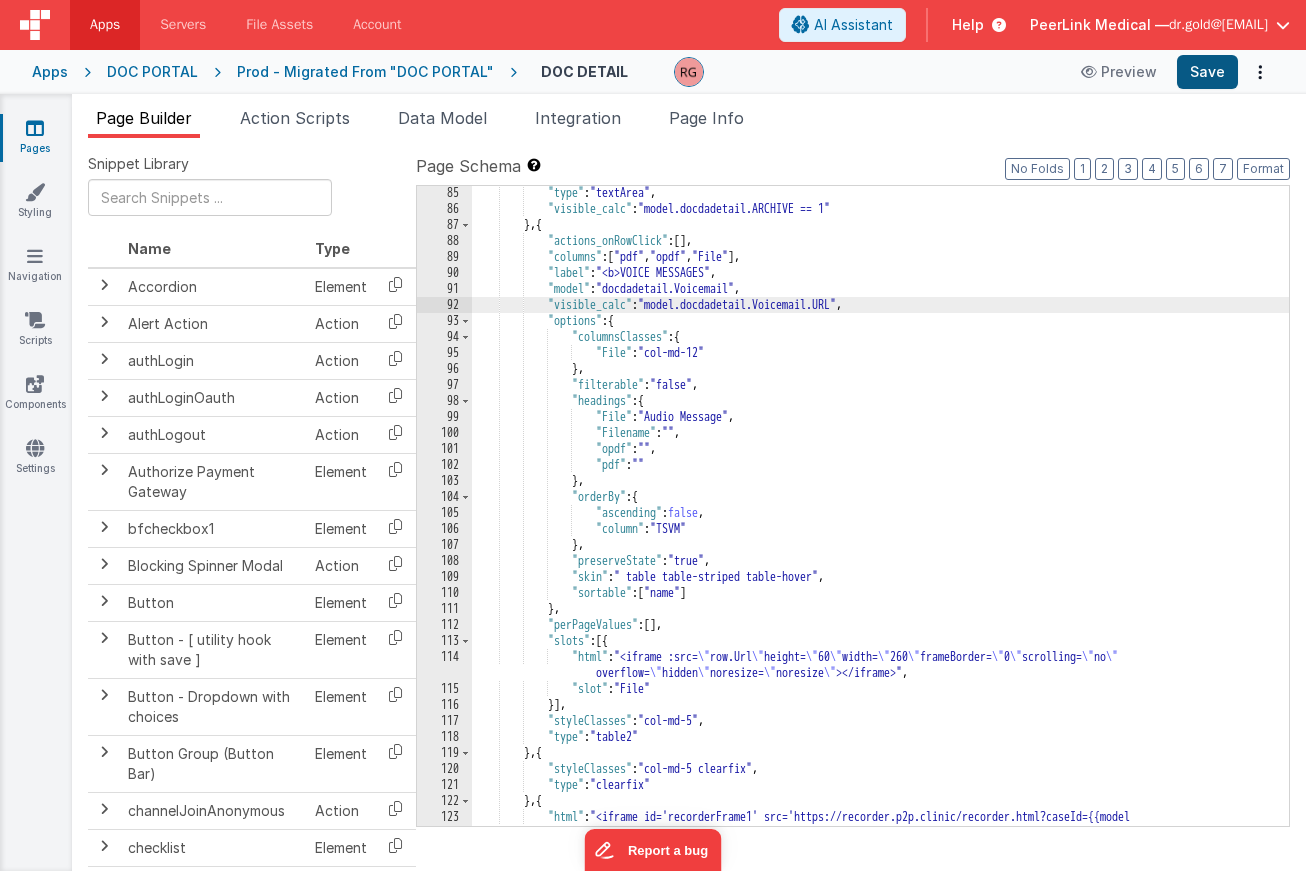 click on "Save" at bounding box center [1207, 72] 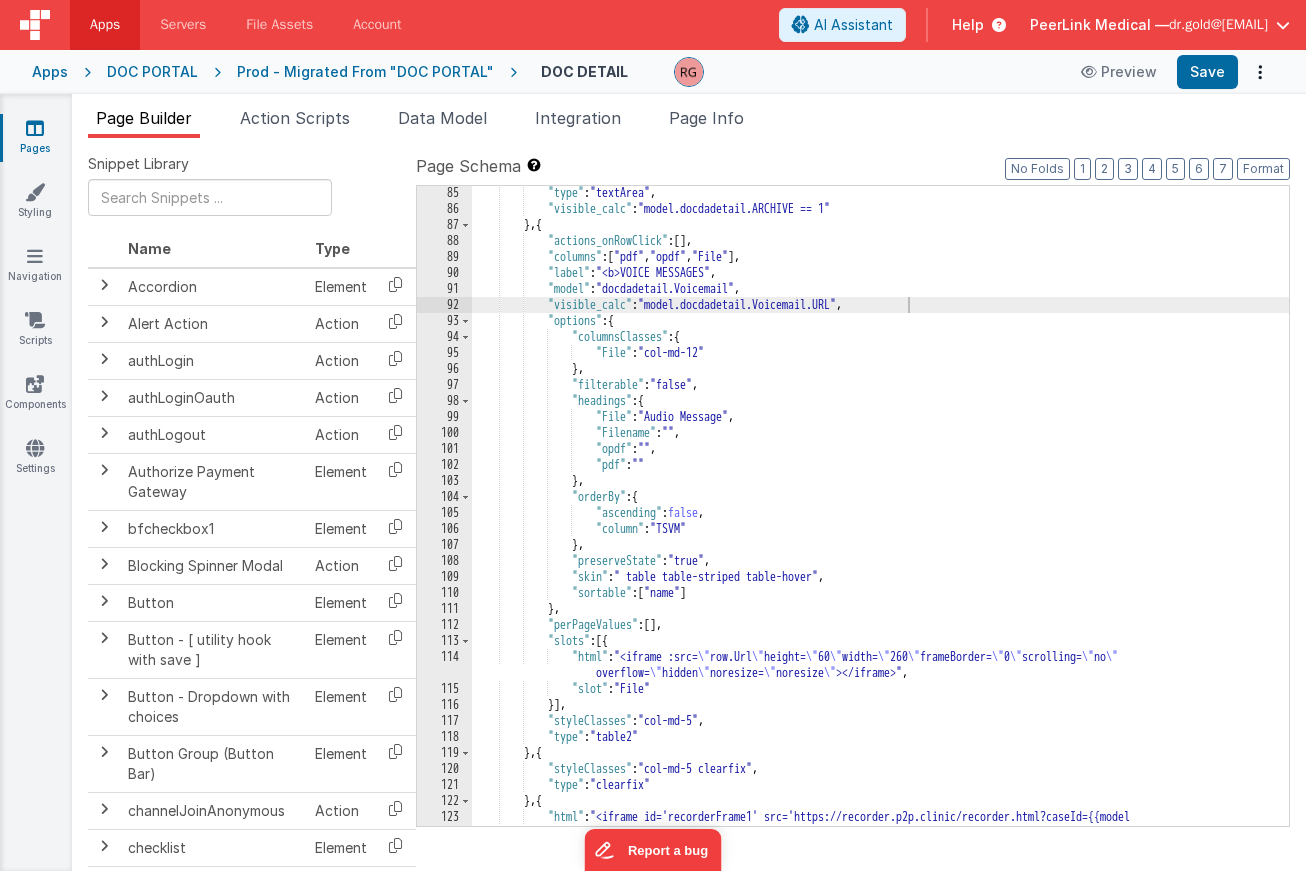 click on ""type" :  "textArea" ,                "visible_calc" :  "model.docdadetail.ARCHIVE == 1"           } ,  {                "actions_onRowClick" :  [ ] ,                "columns" :  [ "pdf" ,  "opdf" ,  "File" ] ,                "label" :  "<b>VOICE MESSAGES" ,                "model" :  "docdadetail.Voicemail" ,                "visible_calc" :  "model.docdadetail.Voicemail.URL" ,                "options" :  {                     "columnsClasses" :  {                          "File" :  "col-md-12"                     } ,                     "filterable" :  "false" ,                     "headings" :  {                          "File" :  "Audio Message" ,                          "Filename" :  "" ,                          "opdf" :  "" ,                          "pdf" :  ""                     } ,                     "orderBy" :  {                          "ascending" :  false ,                          "column" :  "TSVM"                     } ,                     "preserveState" :  "true" ,      :" at bounding box center (880, 537) 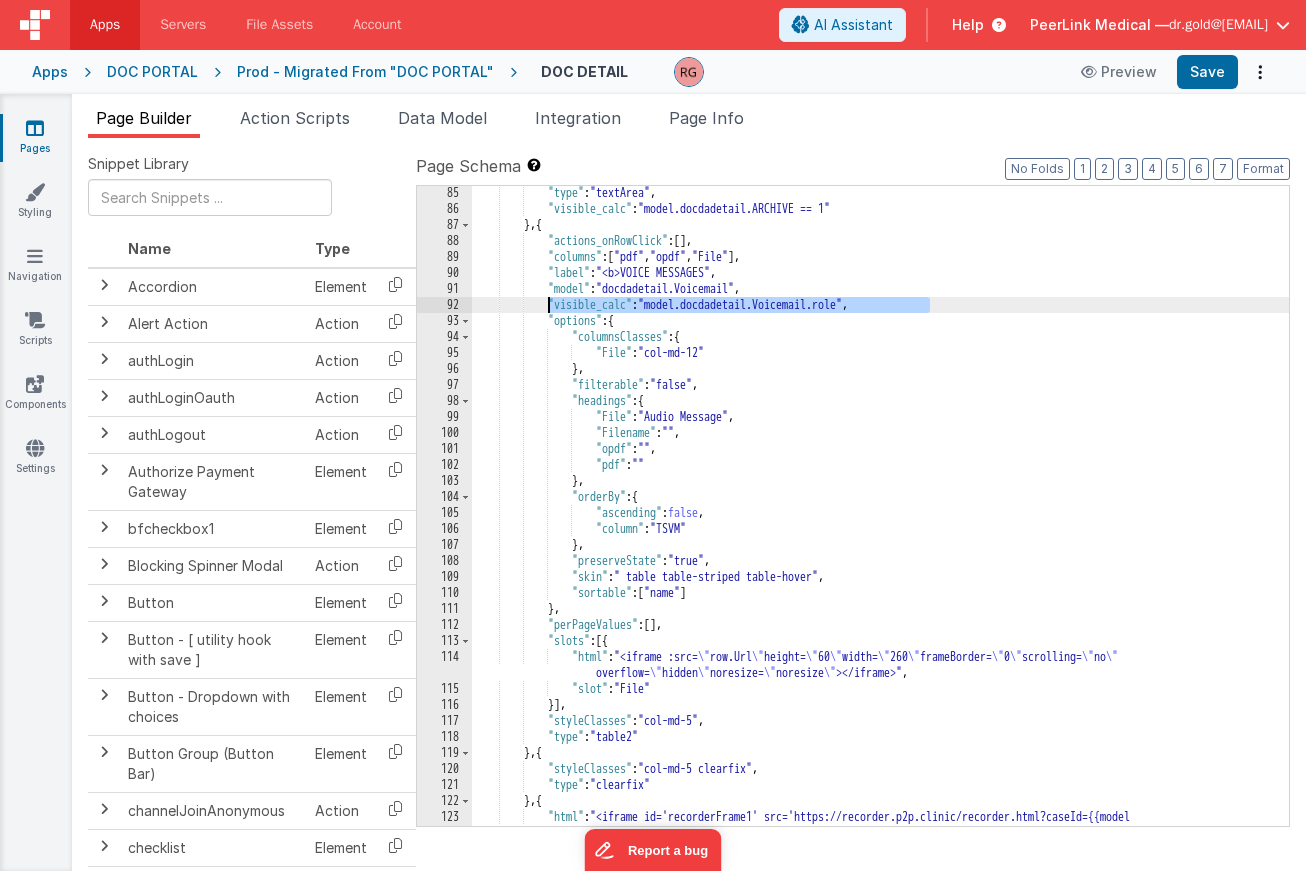 drag, startPoint x: 954, startPoint y: 306, endPoint x: 548, endPoint y: 305, distance: 406.00122 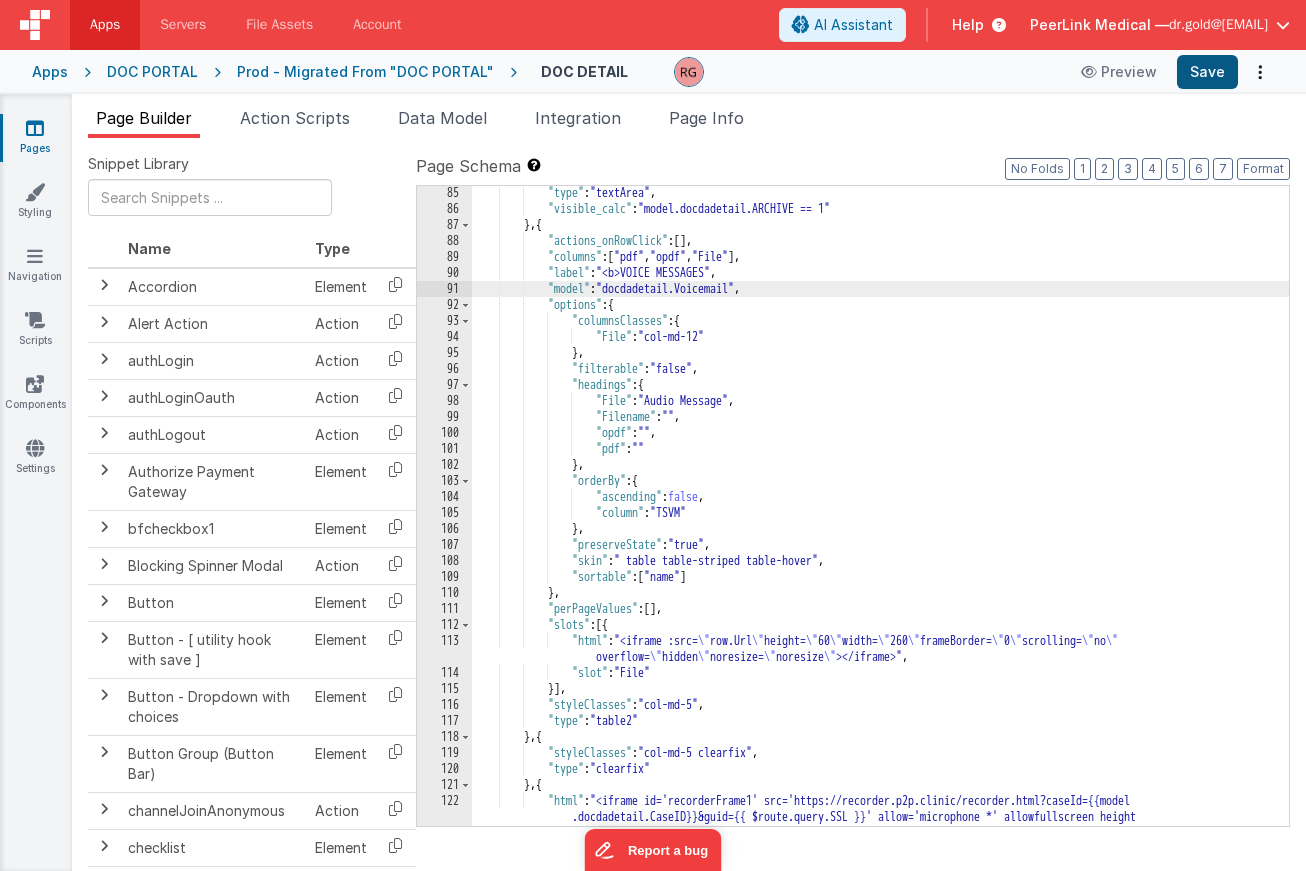 click on "Save" at bounding box center [1207, 72] 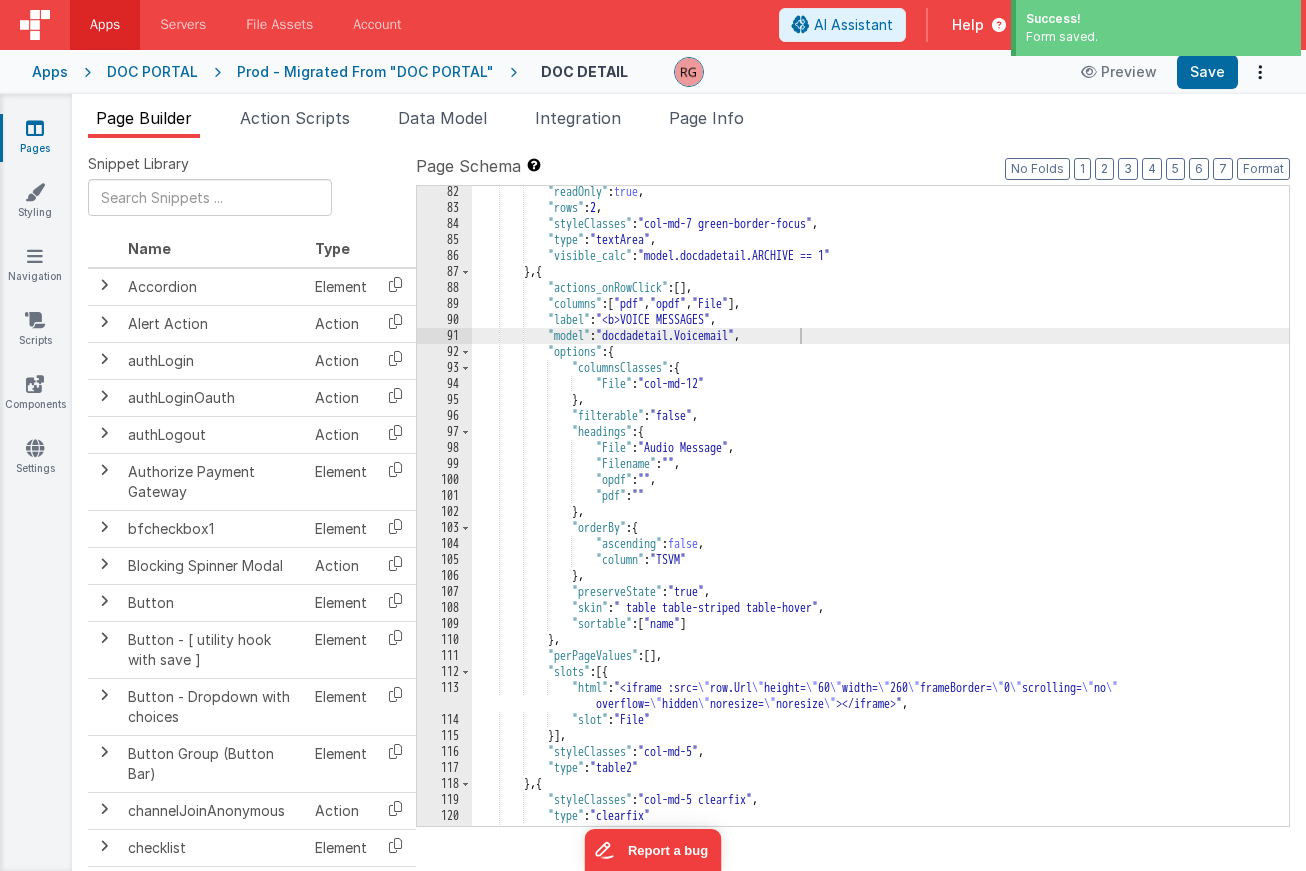 scroll, scrollTop: 1330, scrollLeft: 0, axis: vertical 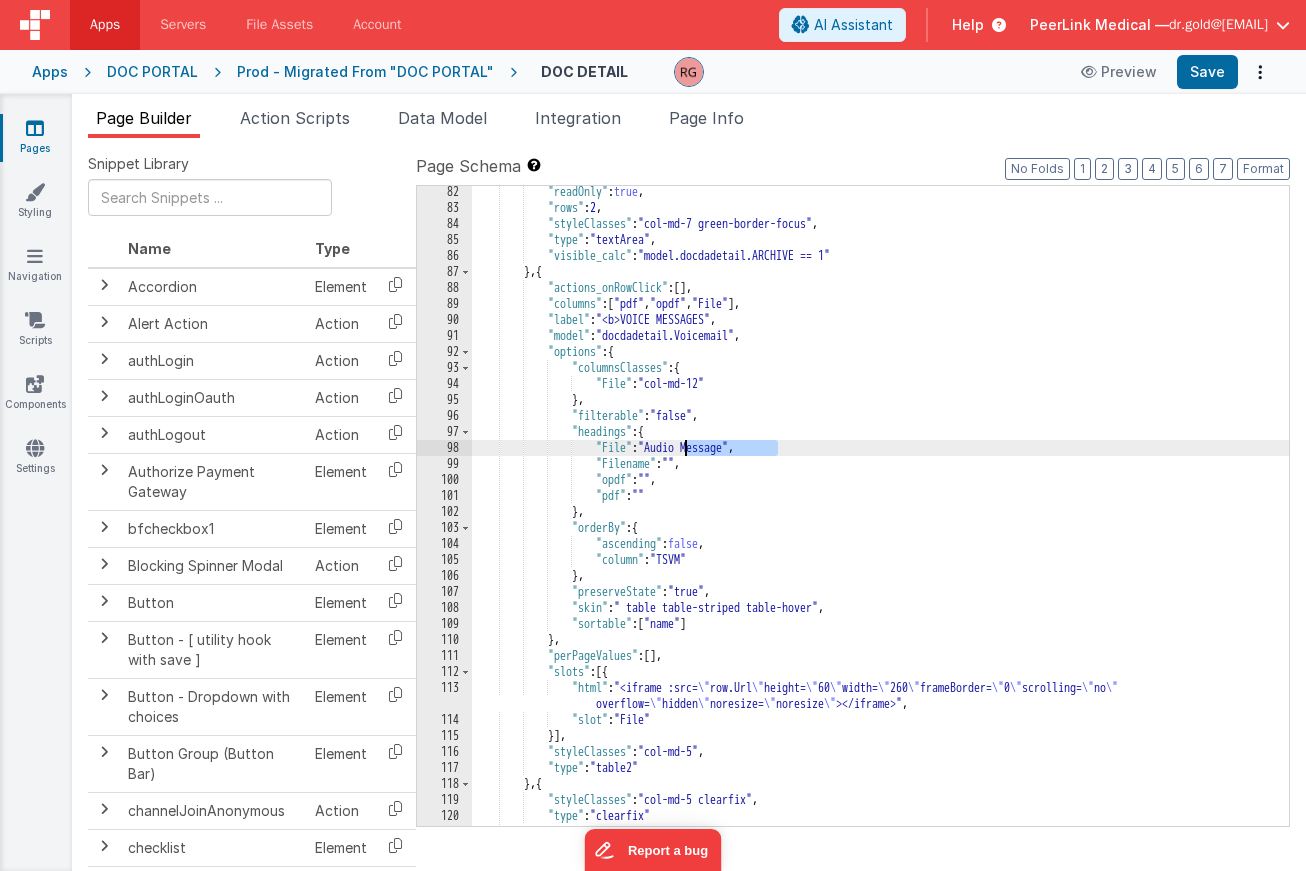 drag, startPoint x: 778, startPoint y: 446, endPoint x: 685, endPoint y: 450, distance: 93.08598 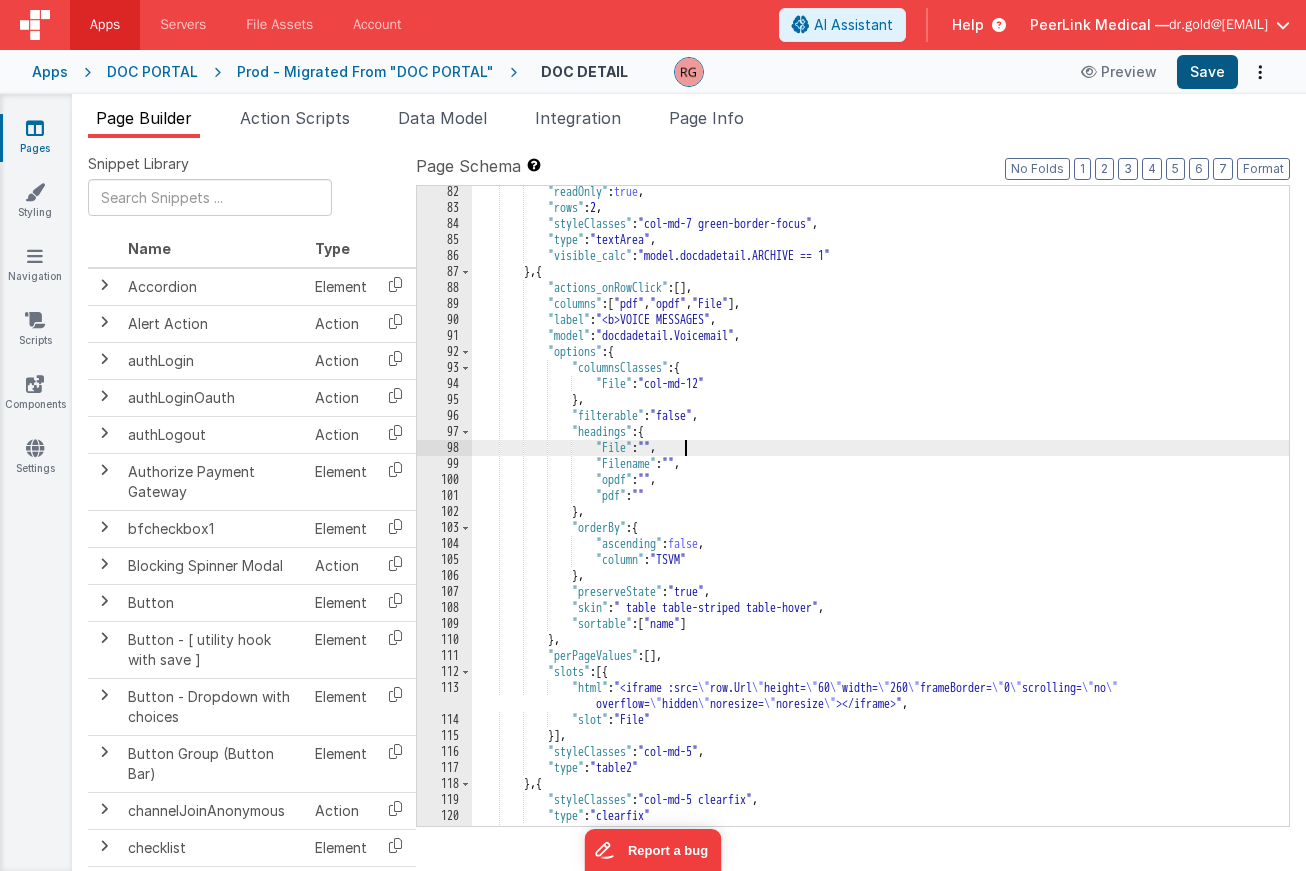 click on "Save" at bounding box center [1207, 72] 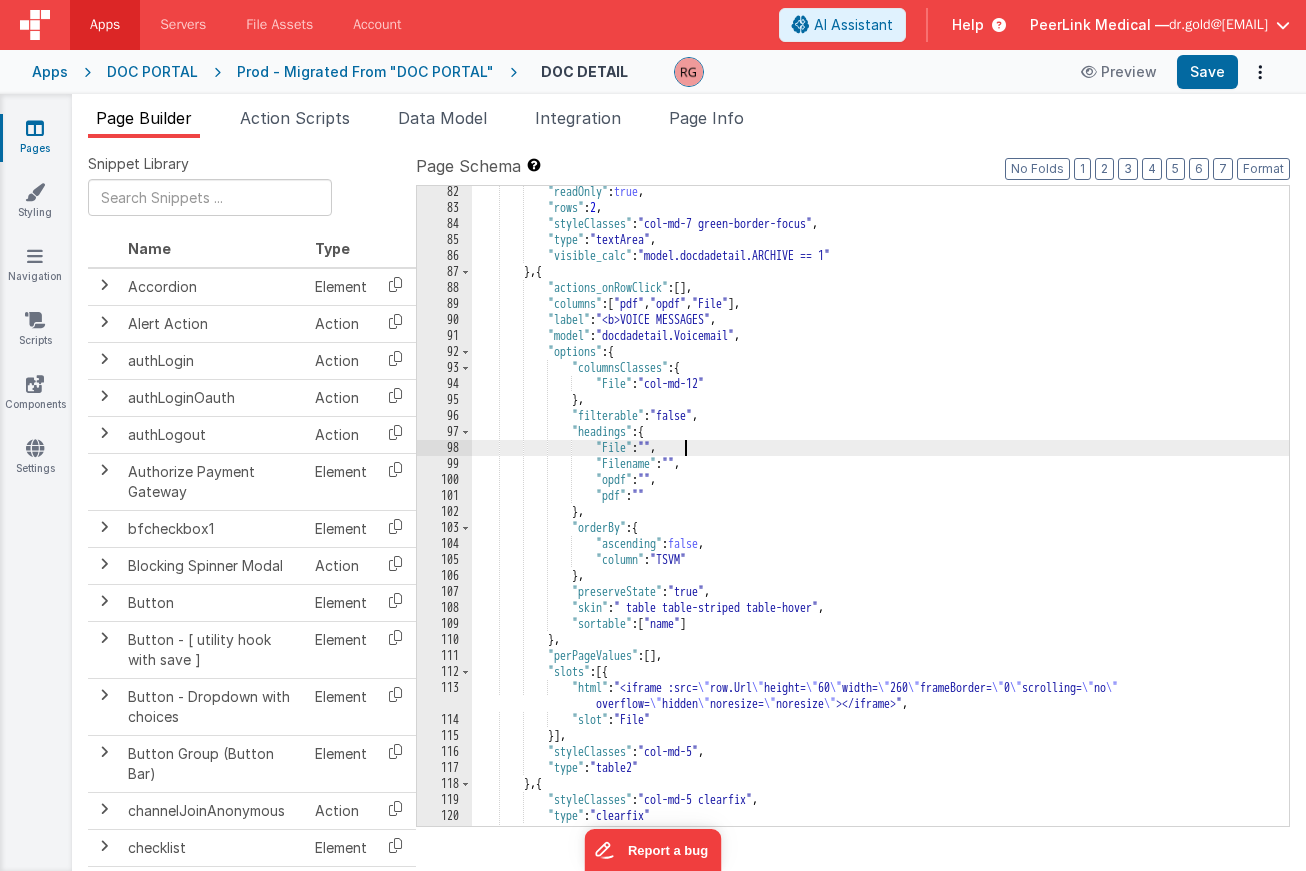 click on ",                "actions_onRowClick" :  [ ] ,                "columns" :  [ "pdf" ,  "opdf" ,  "File" ] ,                "label" :  "\u003cb\u003eVOICE MESSAGES" ,                "model" :  "docdadetail.Voicemail" ,                "options" :  {                     "columnsClasses" :  {                          "File" :  "col-md-12"                     } ,                     "filterable" :  "false" ,                     "headings" :  {                          "File" :  "" ,                          "Filename" :  "" ,                          "opdf" :  "" ,                          "pdf" :  ""                     } ,                     "orderBy" :  {                          "ascending" :  false ,                          "column" :  "TSVM"                     } ,      :" at bounding box center [880, 520] 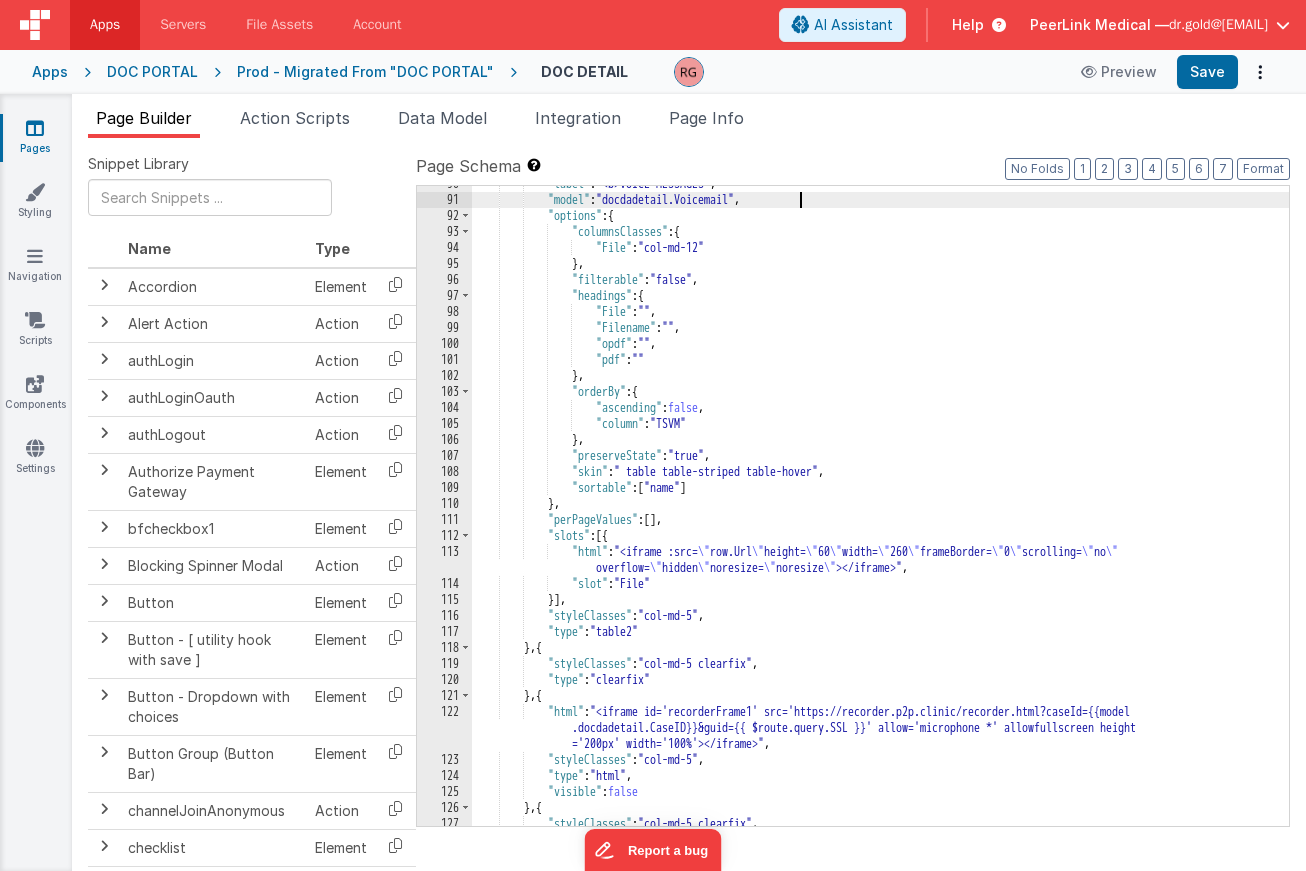 scroll, scrollTop: 1480, scrollLeft: 0, axis: vertical 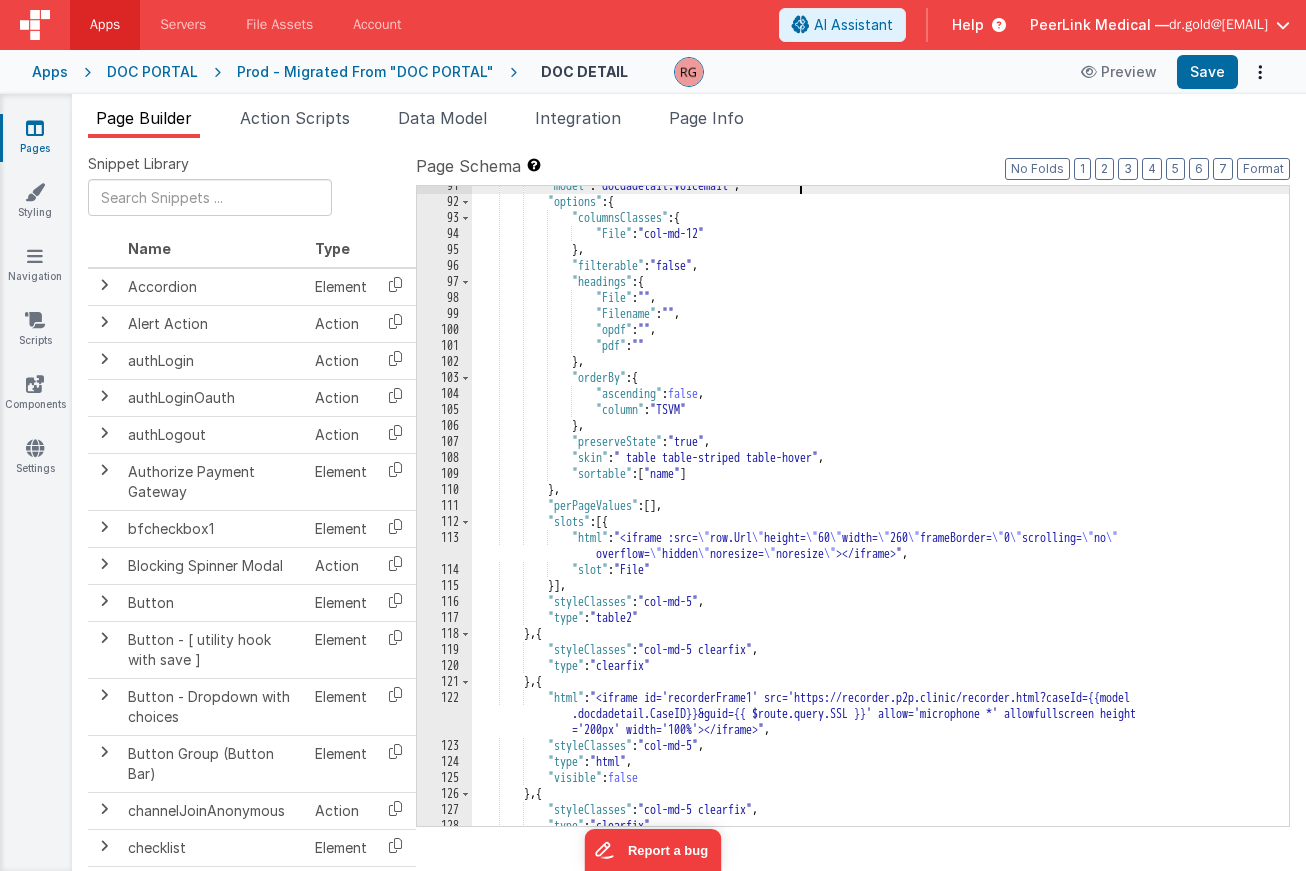 click on ""model" :  "docdadetail.Voicemail" ,                "options" :  {                     "columnsClasses" :  {                          "File" :  "col-md-12"                     } ,                     "filterable" :  "false" ,                     "headings" :  {                          "File" :  "" ,                          "Filename" :  "" ,                          "opdf" :  "" ,                          "pdf" :  ""                     } ,                     "orderBy" :  {                          "ascending" :  false ,                          "column" :  "TSVM"                     } ,                     "preserveState" :  "true" ,                     "skin" :  " table table-striped table-hover" ,                     "sortable" :  [ "name" ]                } ,                "perPageValues" :  [ ] ,                "slots" :  [{                     "html" :  "<iframe :src= \" row.Url \"  height= \" 60 \"  width= \" 260 \"  frameBorder= \" 0 \"  scrolling= \" no \"   overflow= \" hidden \"" at bounding box center (880, 514) 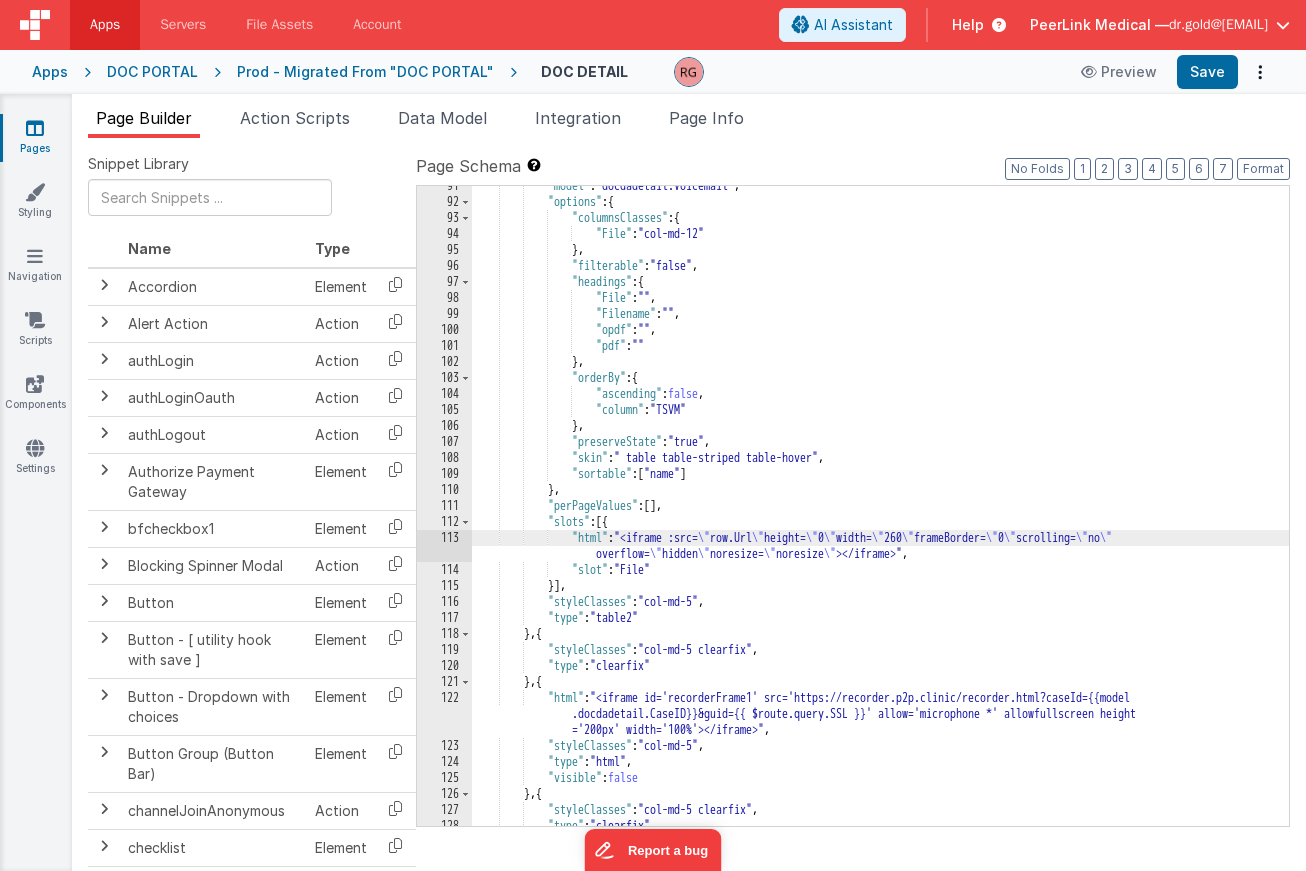 type 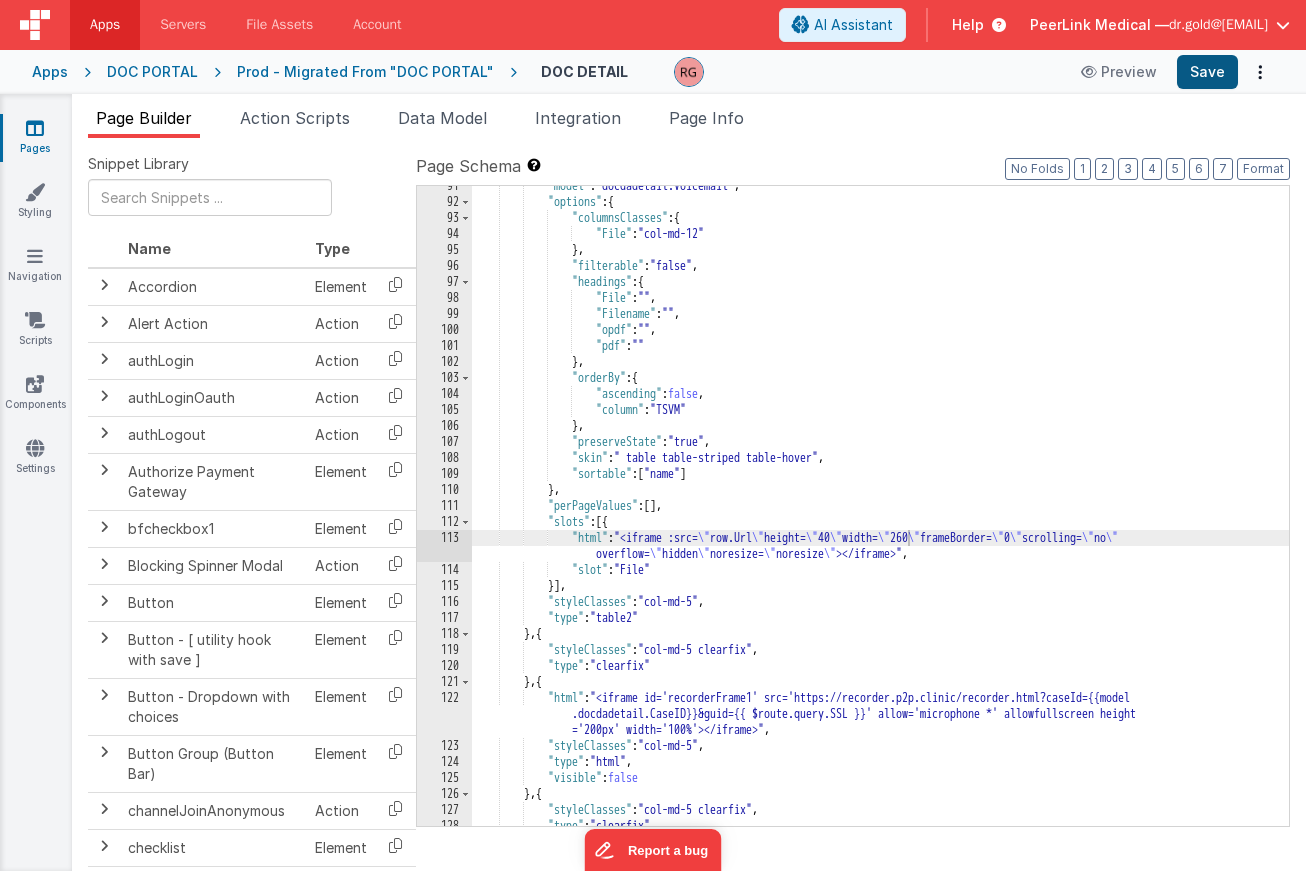 click on "Save" at bounding box center [1207, 72] 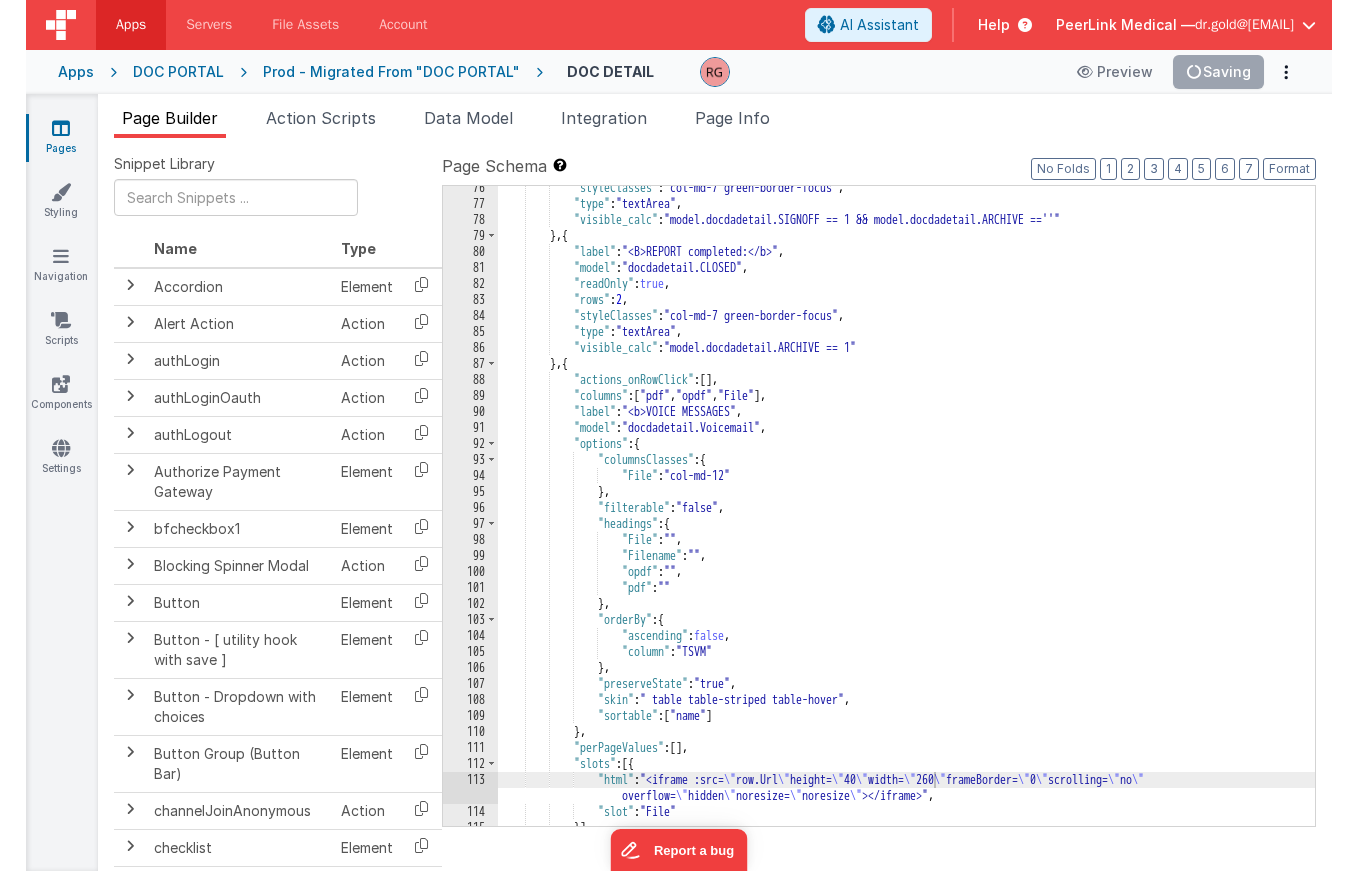 scroll, scrollTop: 1220, scrollLeft: 0, axis: vertical 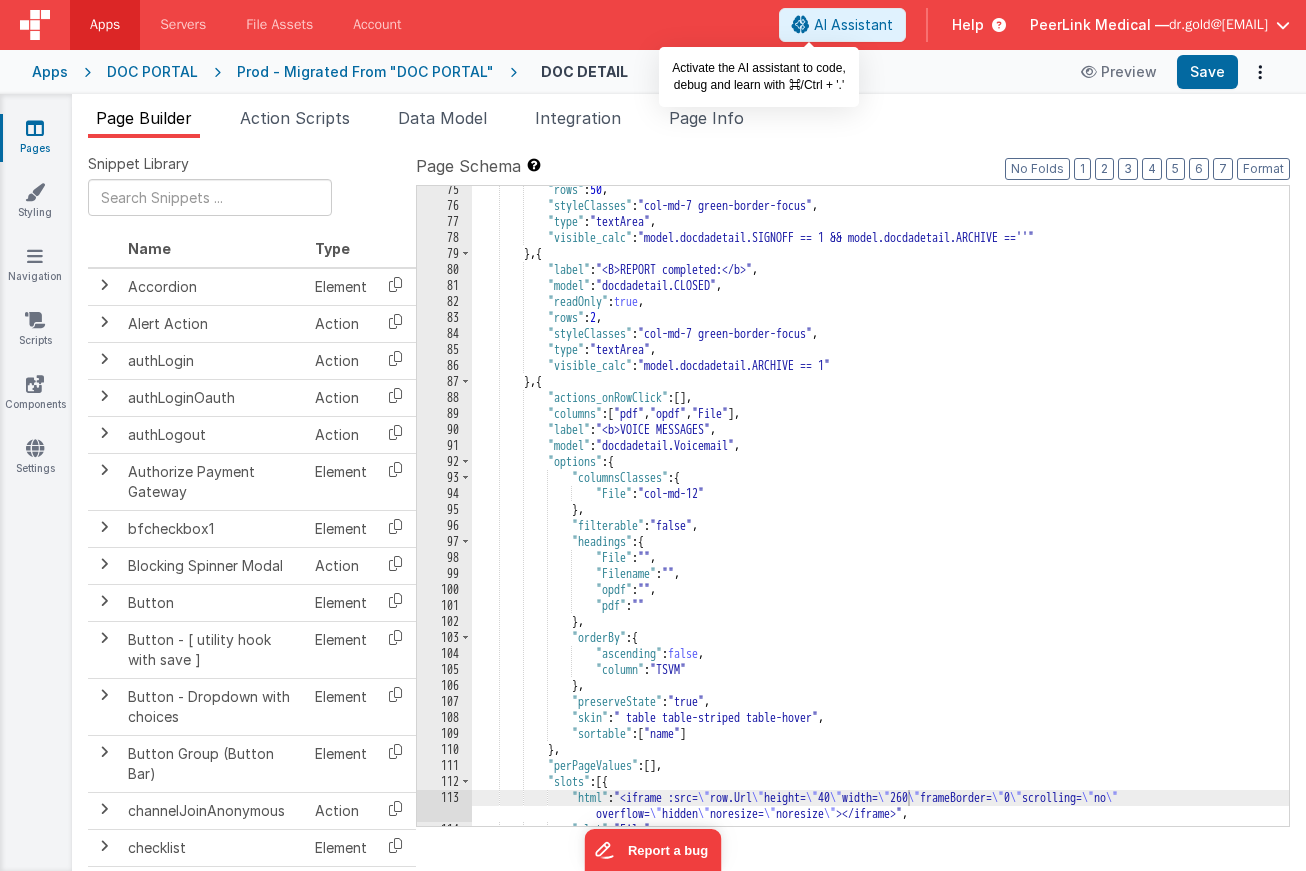 click on "AI Assistant" at bounding box center (853, 25) 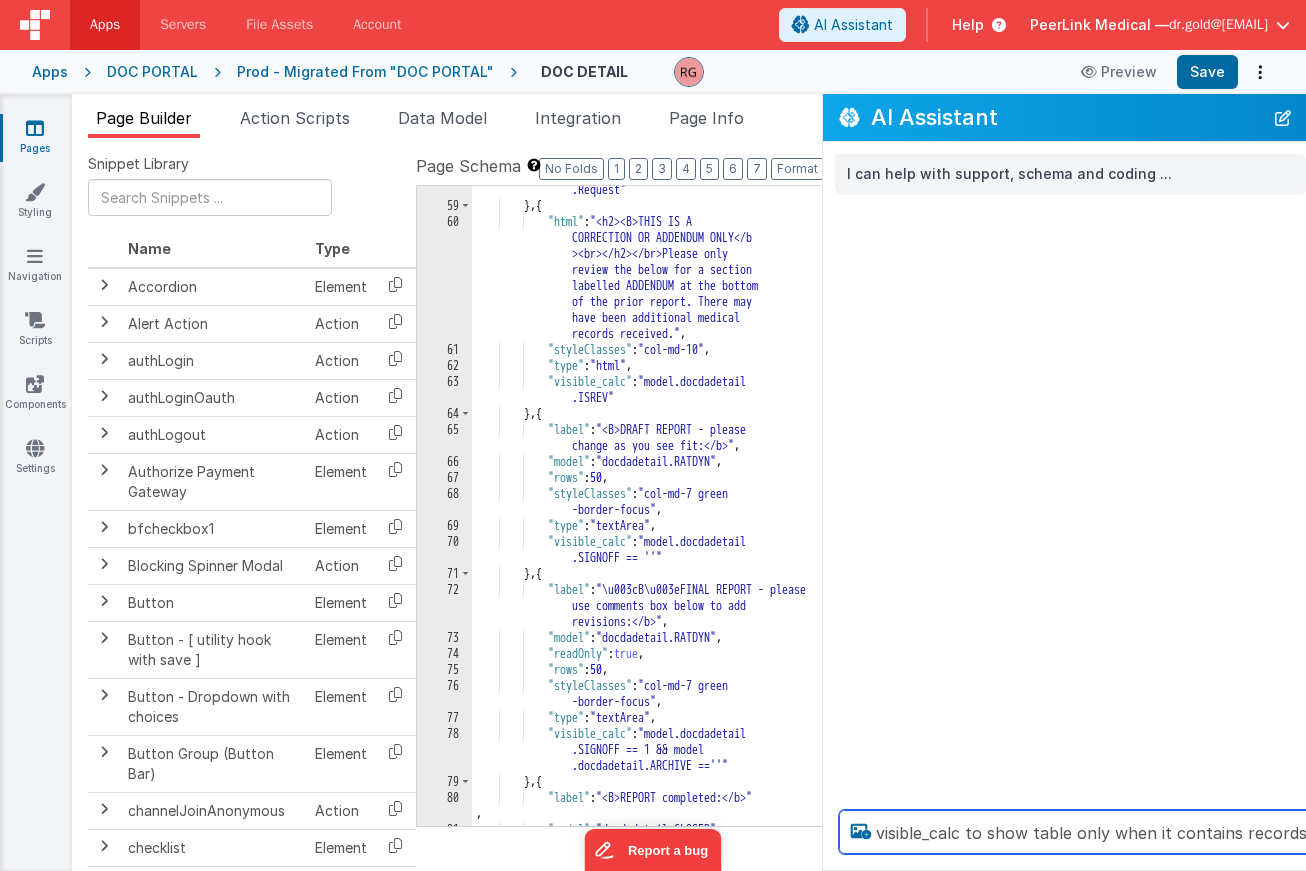 type on "visible_calc to show table only when it contains records" 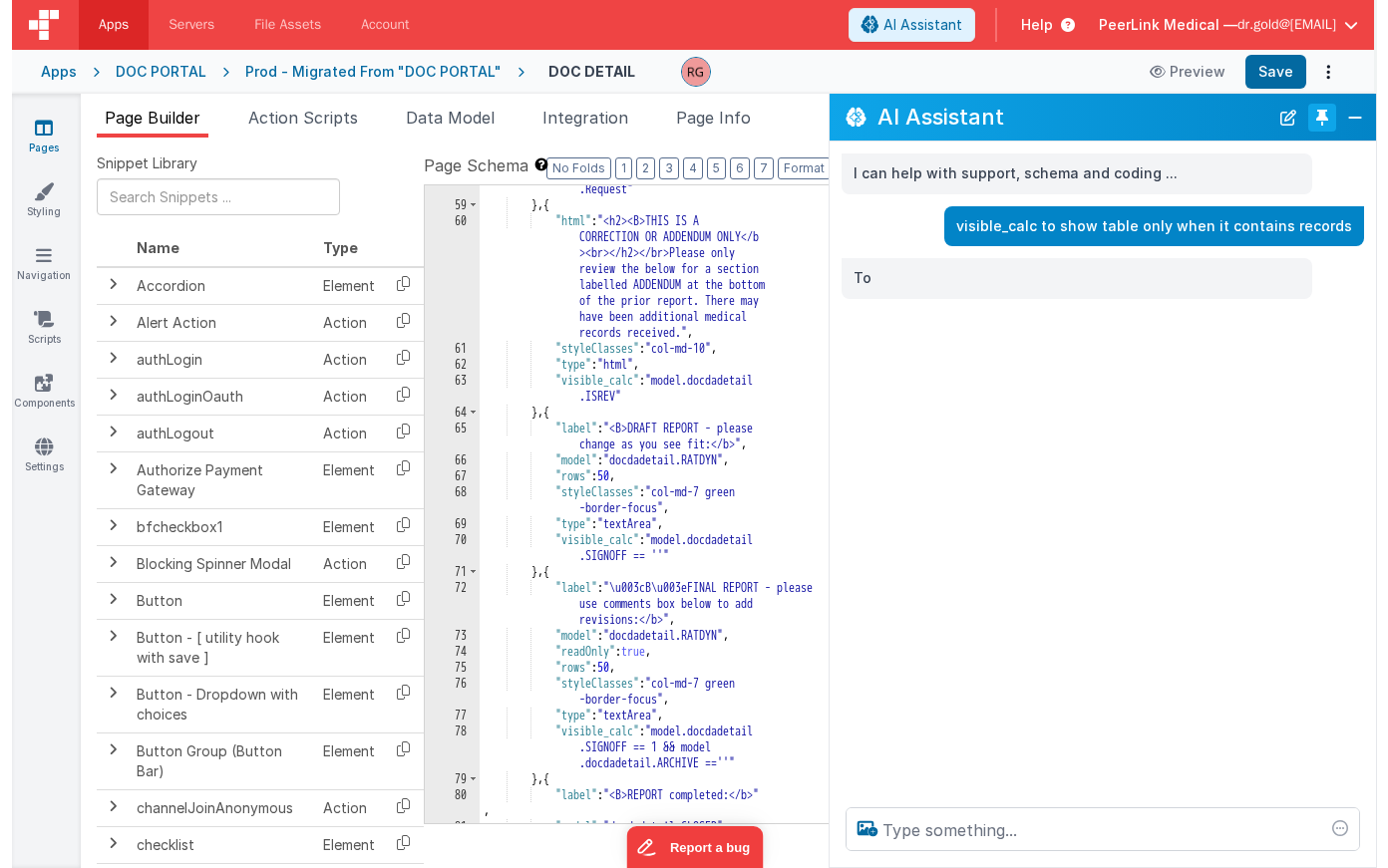 scroll, scrollTop: 0, scrollLeft: 0, axis: both 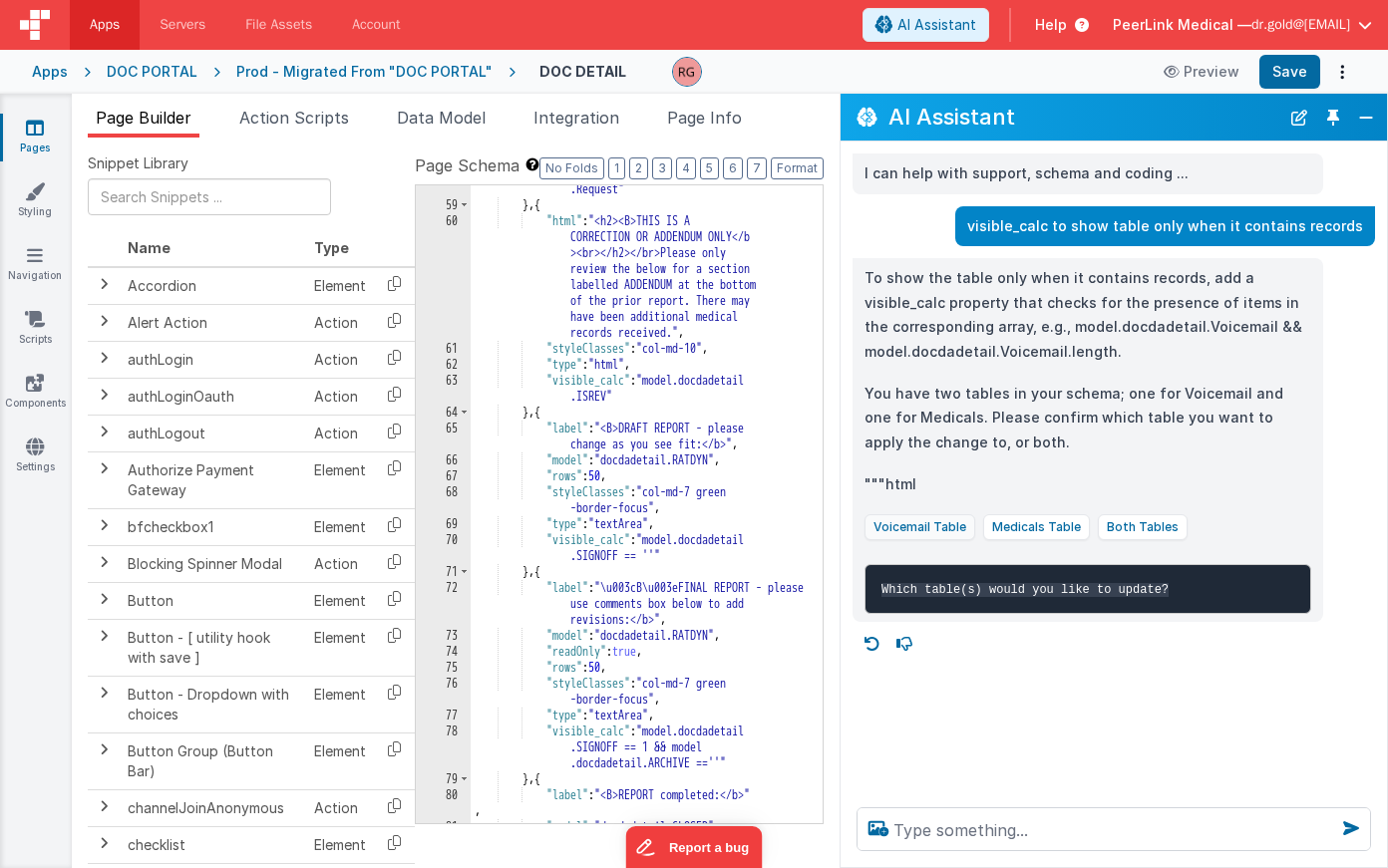 click on "Voicemail Table" at bounding box center [919, 527] 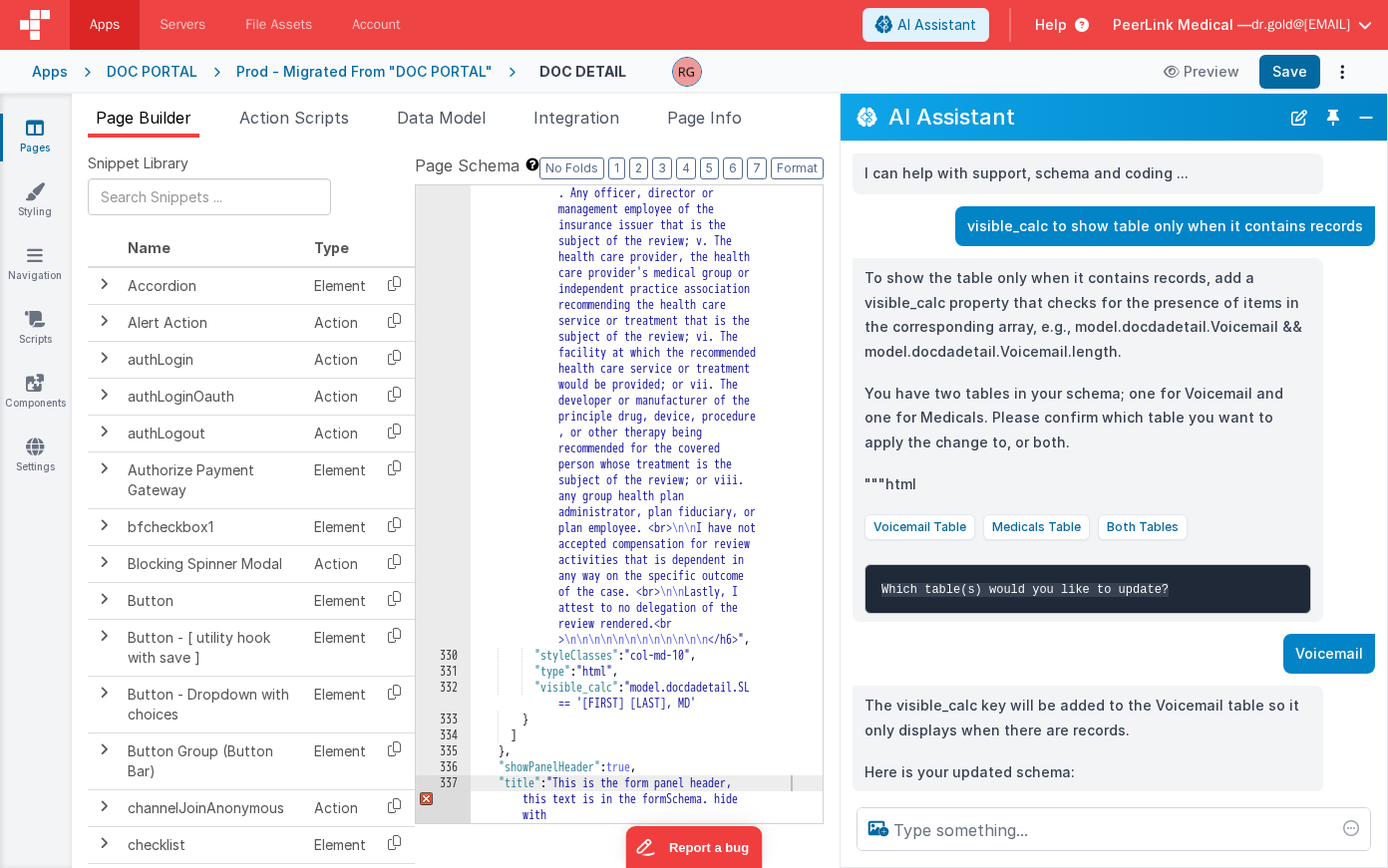 scroll, scrollTop: 9423, scrollLeft: 0, axis: vertical 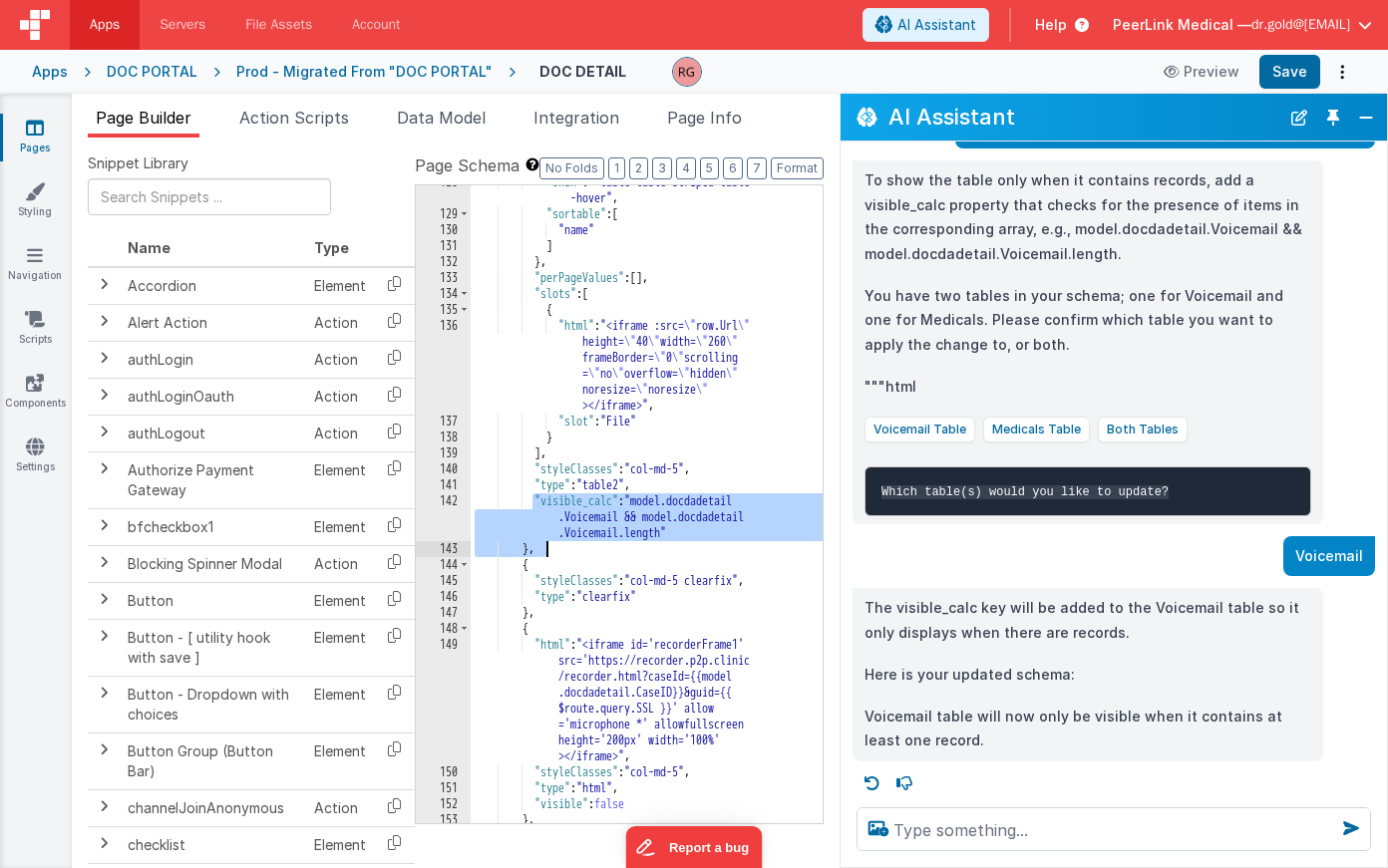 drag, startPoint x: 534, startPoint y: 500, endPoint x: 564, endPoint y: 555, distance: 62.64982 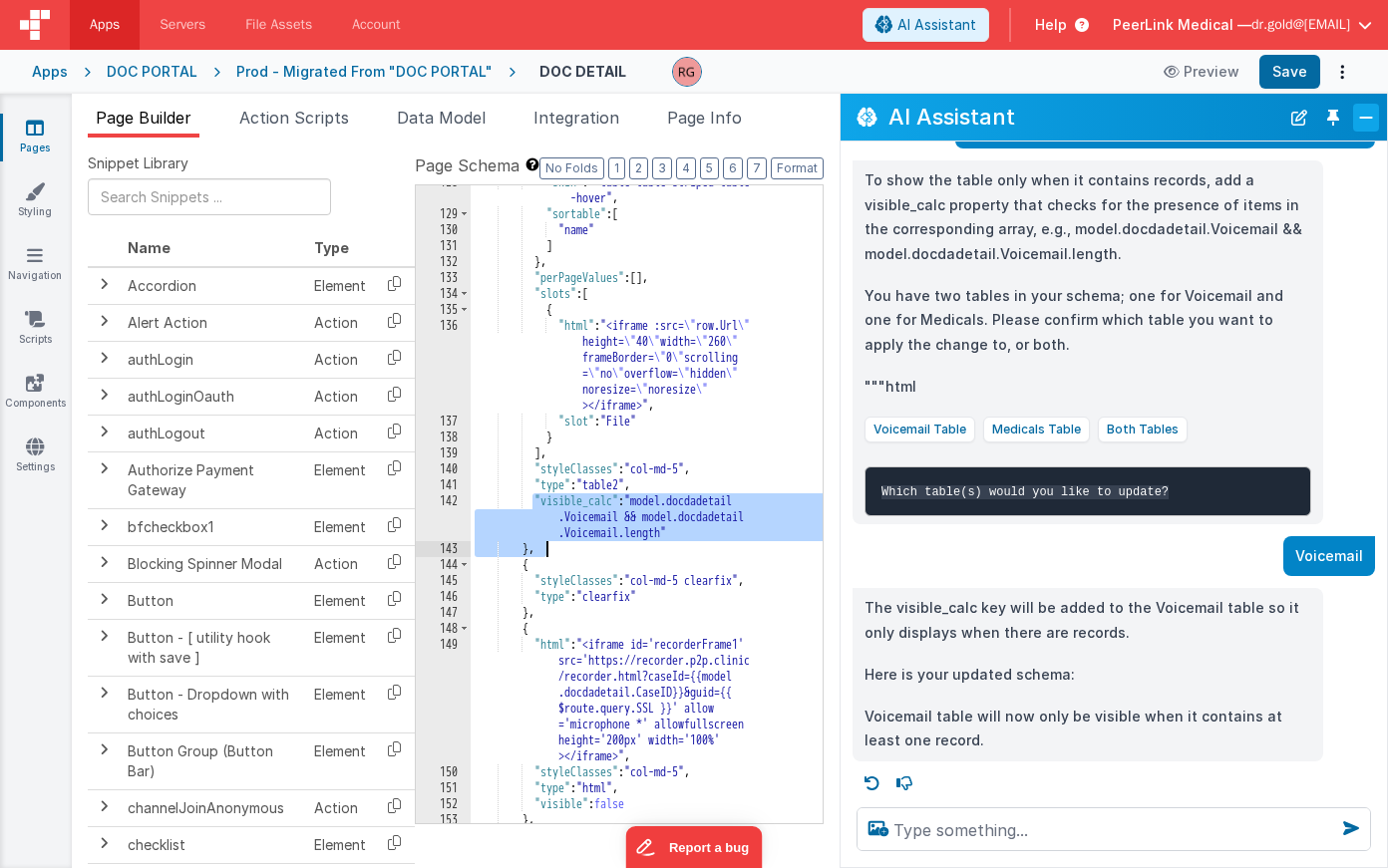 click at bounding box center (1366, 118) 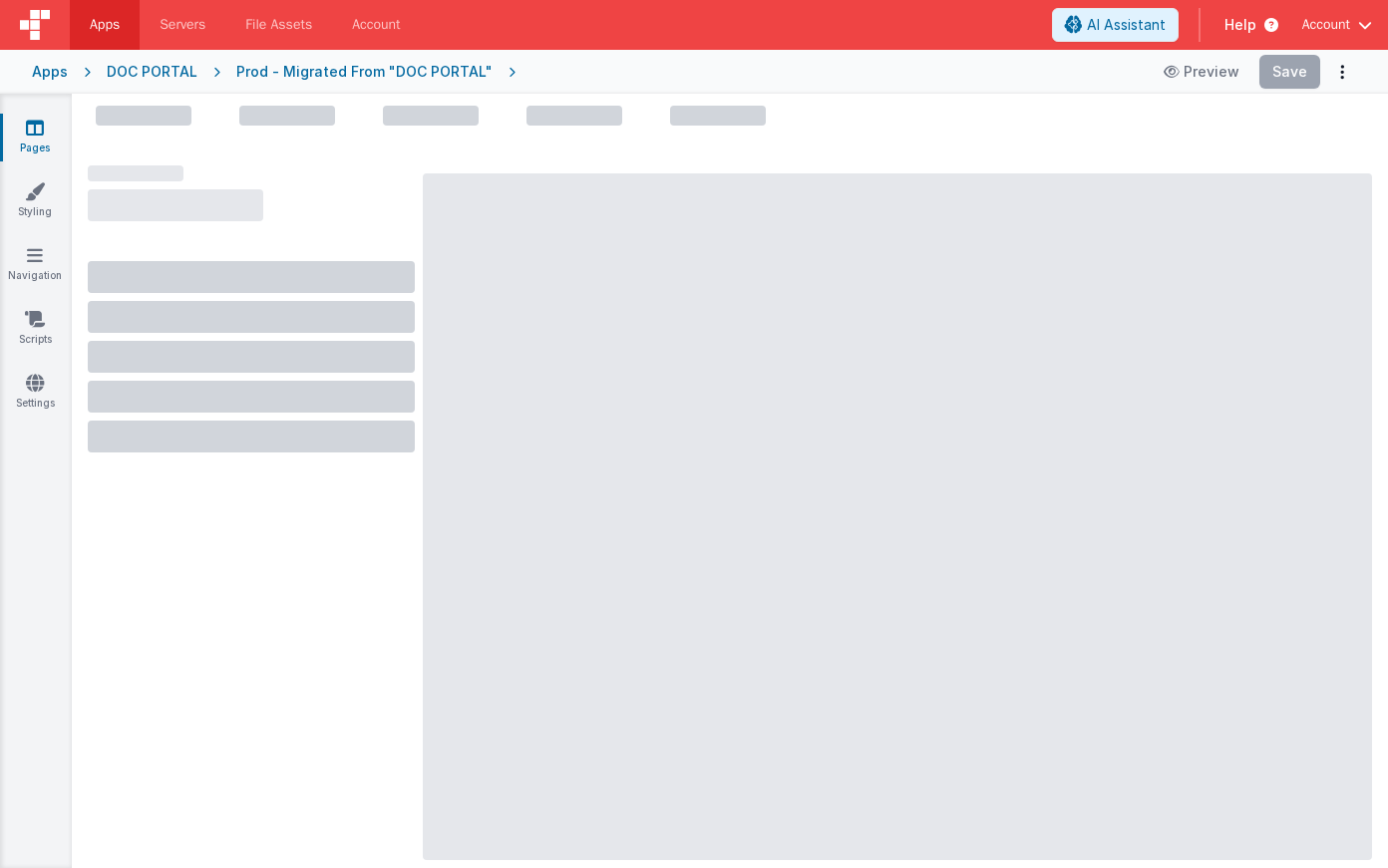 scroll, scrollTop: 0, scrollLeft: 0, axis: both 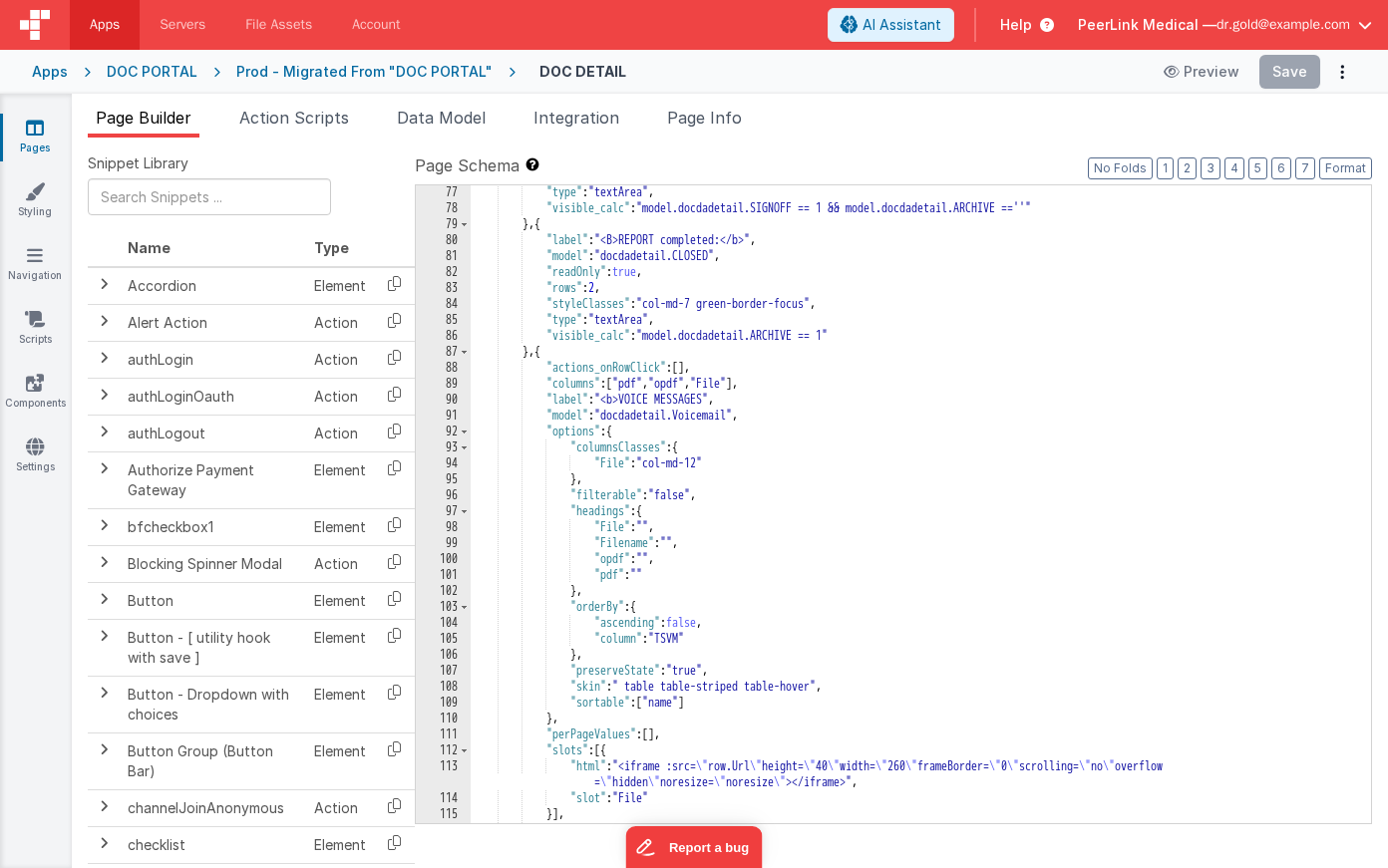 click on ""type" :  "textArea" ,                "visible_calc" :  "model.docdadetail.SIGNOFF == 1 && model.docdadetail.ARCHIVE ==''"           } ,  {                "label" :  "<B>REPORT completed:</b>" ,                "model" :  "docdadetail.CLOSED" ,                "readOnly" :  true ,                "rows" :  2 ,                "styleClasses" :  "col-md-7 green-border-focus" ,                "type" :  "textArea" ,                "visible_calc" :  "model.docdadetail.ARCHIVE == 1"           } ,  {                "actions_onRowClick" :  [ ] ,                "columns" :  [ "pdf" ,  "opdf" ,  "File" ] ,                "label" :  "<b>VOICE MESSAGES" ,                "model" :  "docdadetail.Voicemail" ,                "options" :  {                     "columnsClasses" :  {                          "File" :  "col-md-12"                     } ,                     "filterable" :  "false" ,                     "headings" :  {                          "File" :  "" ,                          "Filename" :  "" ," at bounding box center [920, 519] 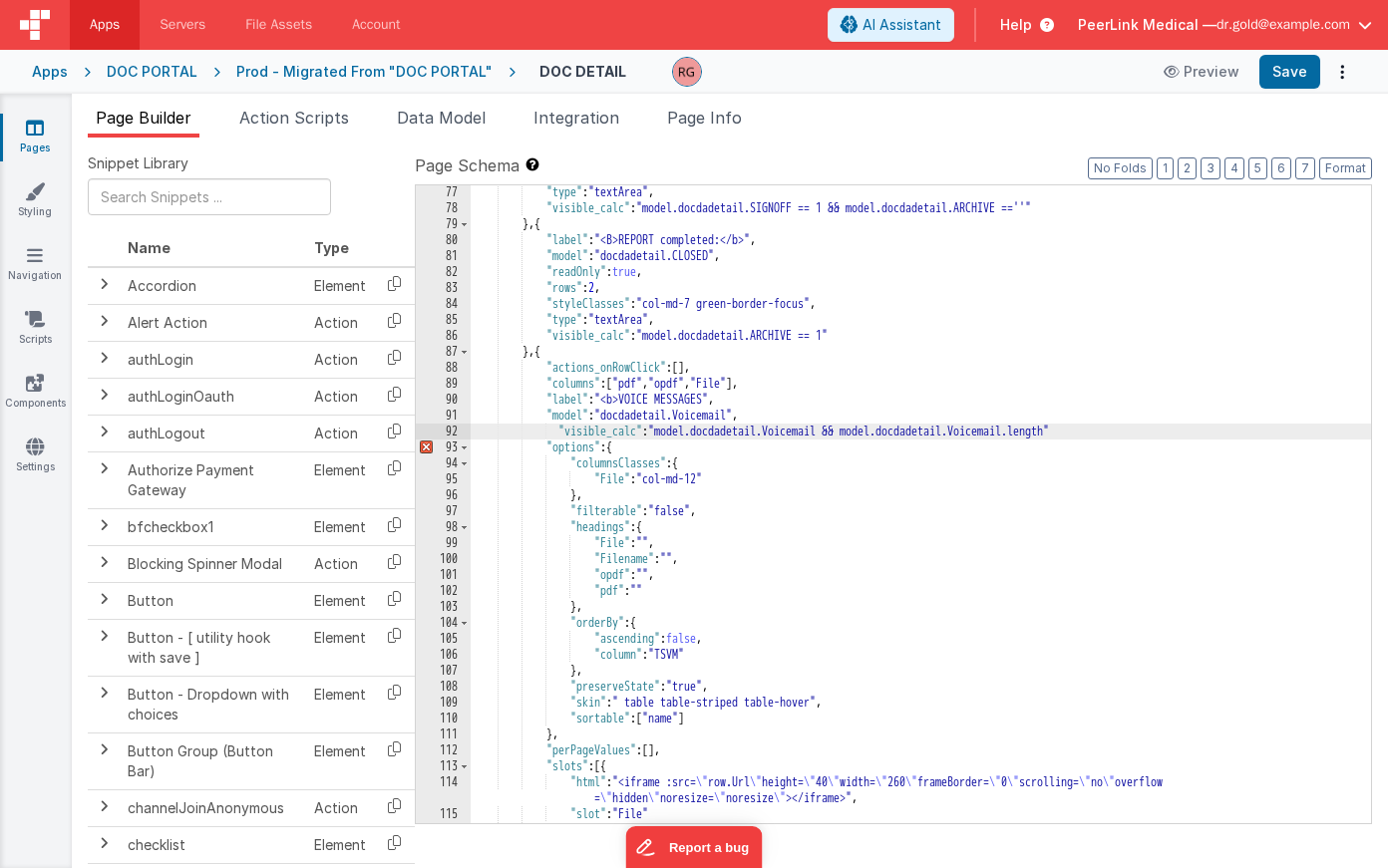type 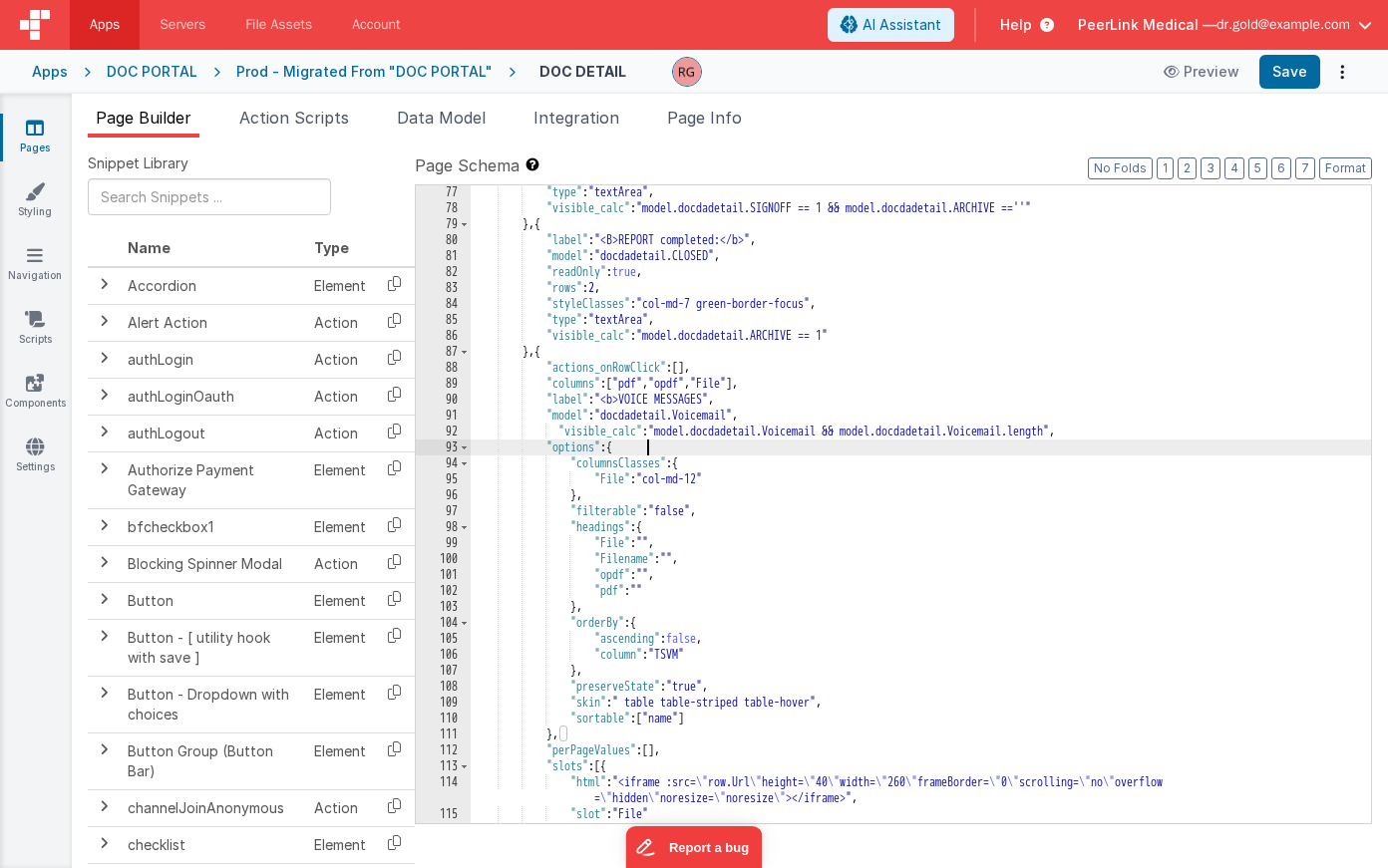 click on ""type" :  "textArea" ,                "visible_calc" :  "model.docdadetail.SIGNOFF == 1 && model.docdadetail.ARCHIVE ==''"           } ,  {                "label" :  "<B>REPORT completed:</b>" ,                "model" :  "docdadetail.CLOSED" ,                "readOnly" :  true ,                "rows" :  2 ,                "styleClasses" :  "col-md-7 green-border-focus" ,                "type" :  "textArea" ,                "visible_calc" :  "model.docdadetail.ARCHIVE == 1"           } ,  {                "actions_onRowClick" :  [ ] ,                "columns" :  [ "pdf" ,  "opdf" ,  "File" ] ,                "label" :  "<b>VOICE MESSAGES" ,                "model" :  "docdadetail.Voicemail" ,                   "visible_calc" :  "model.docdadetail.Voicemail && model.docdadetail.Voicemail.length" ,                "options" :  {                     "columnsClasses" :  {                          "File" :  "col-md-12"                     } ,                     "filterable" :  "false" ," at bounding box center [920, 519] 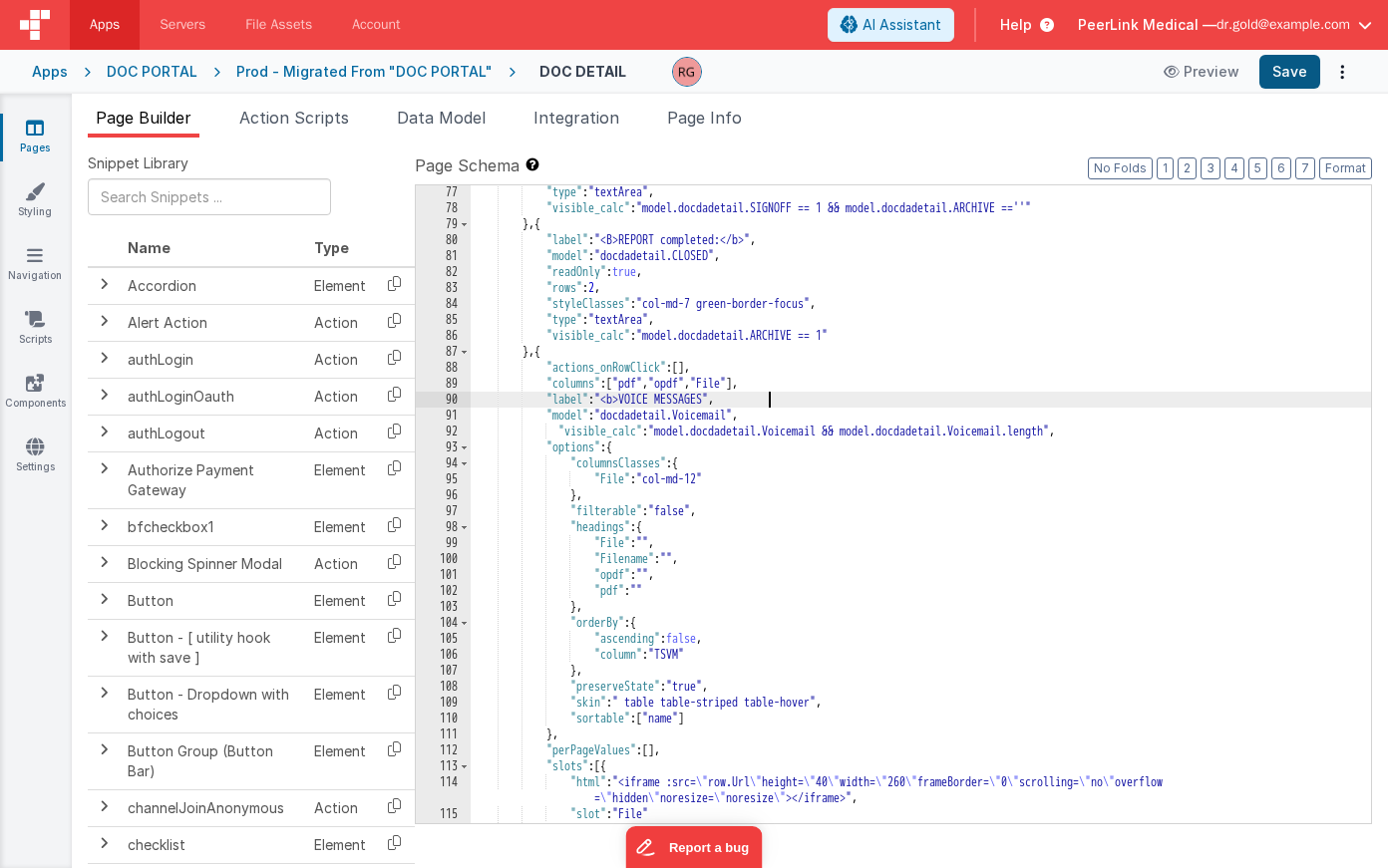click on "Save" at bounding box center (1289, 72) 